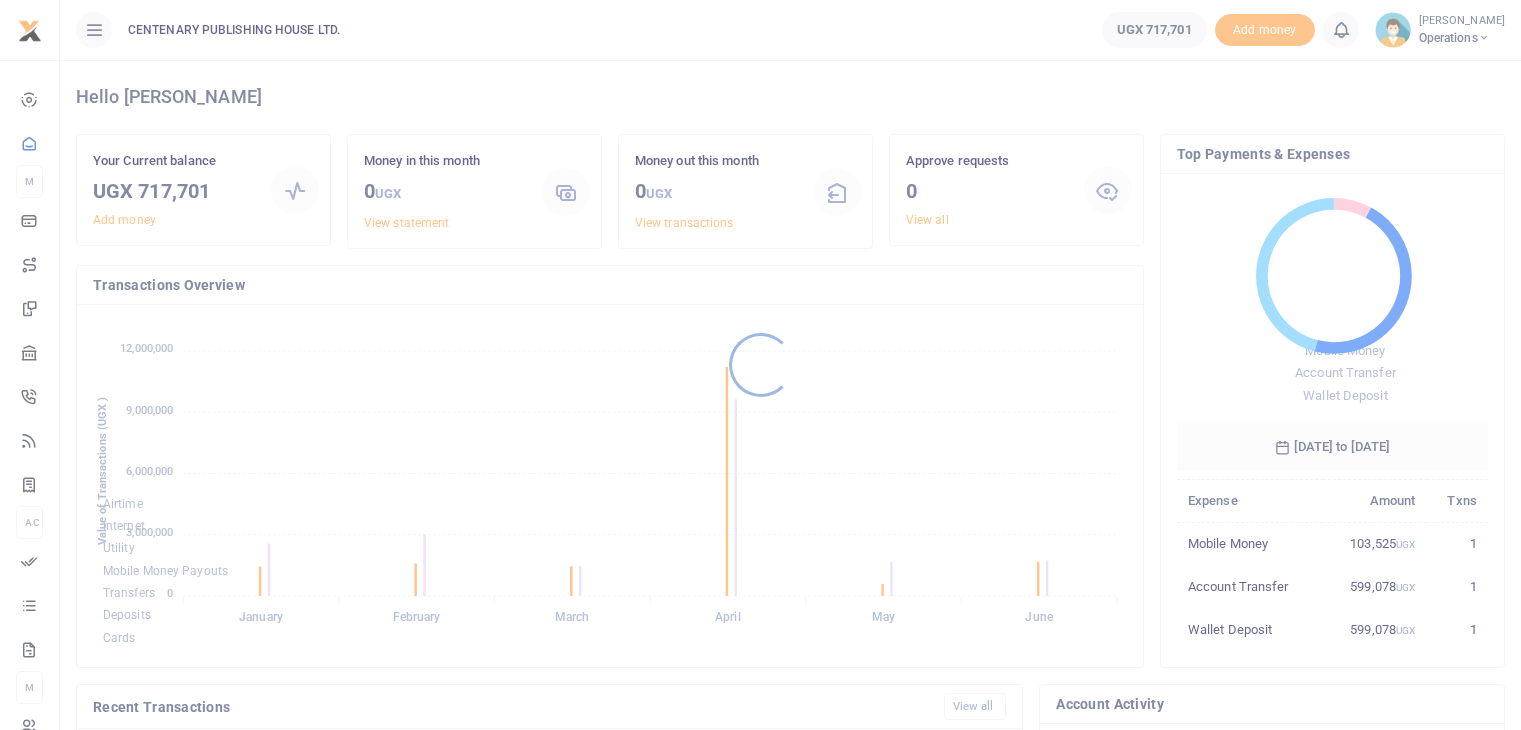 scroll, scrollTop: 0, scrollLeft: 0, axis: both 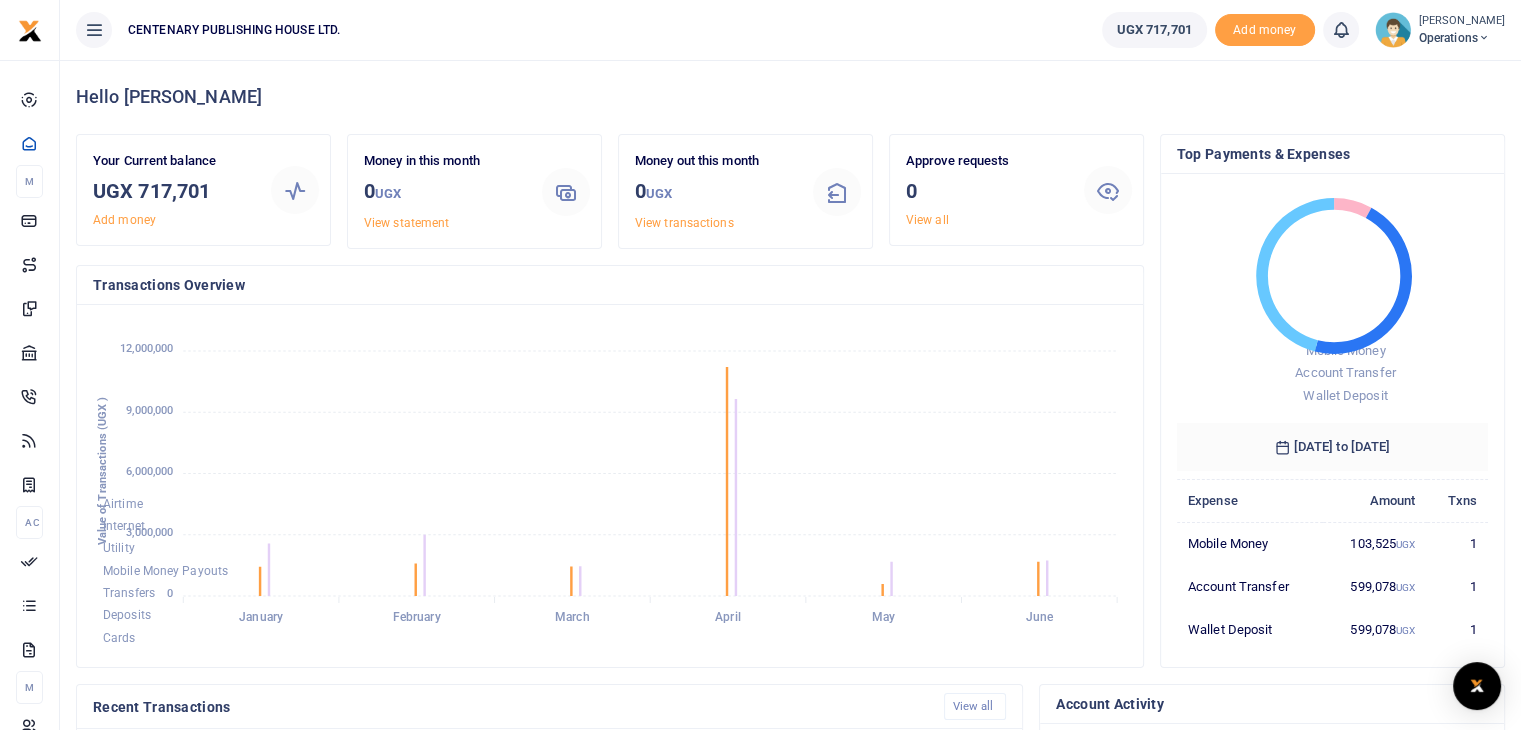 click at bounding box center (1484, 38) 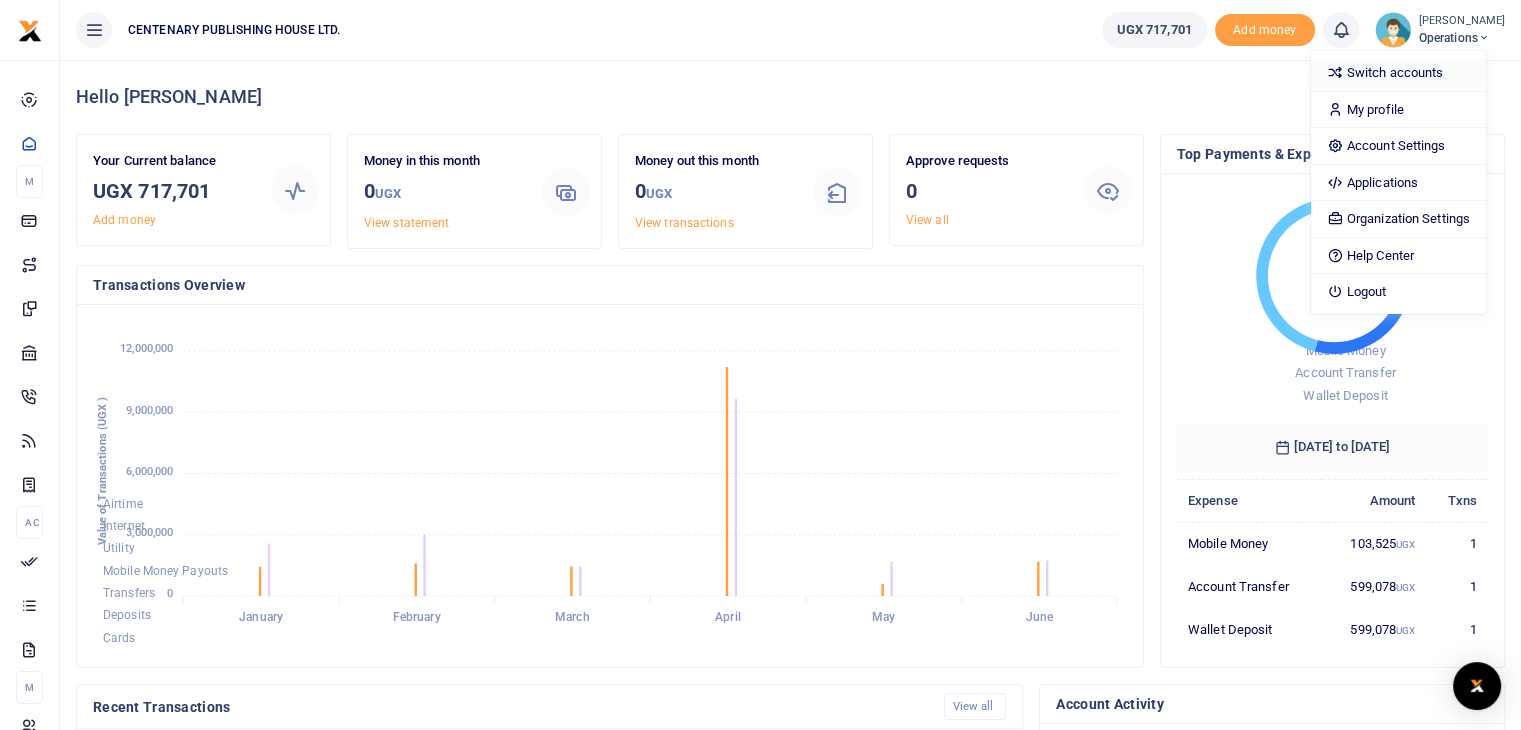 click on "Switch accounts" at bounding box center (1398, 73) 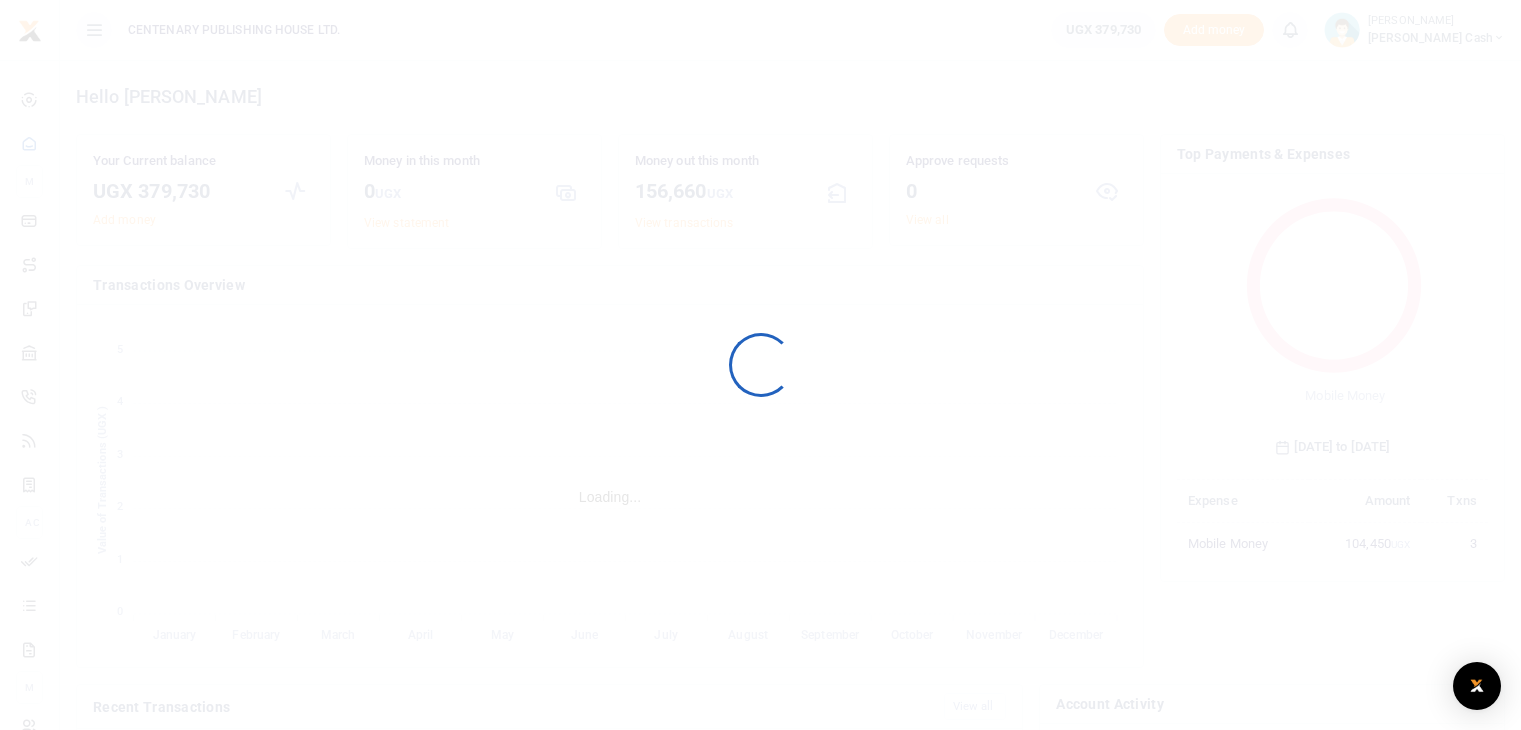 scroll, scrollTop: 0, scrollLeft: 0, axis: both 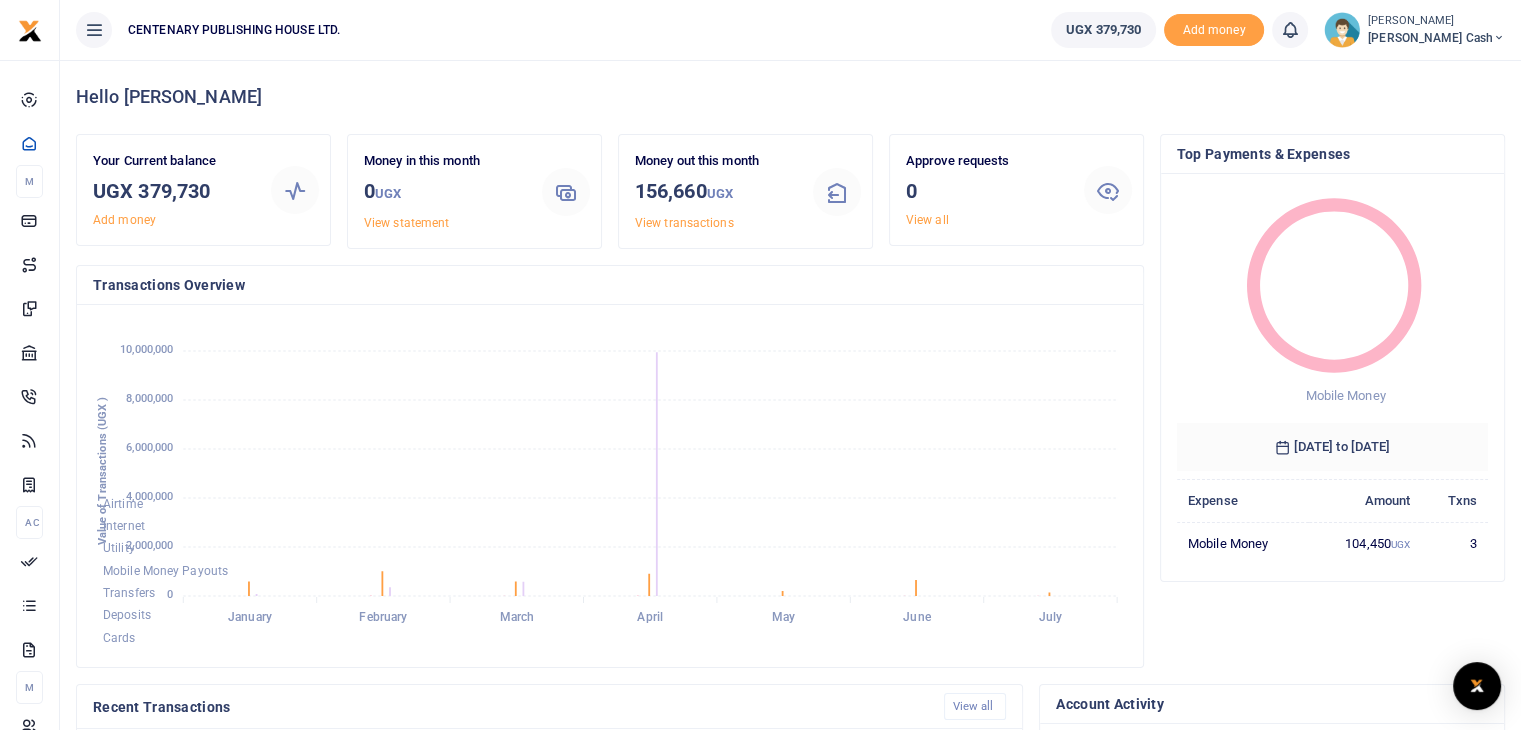 click on "Petty Cash" at bounding box center (1436, 38) 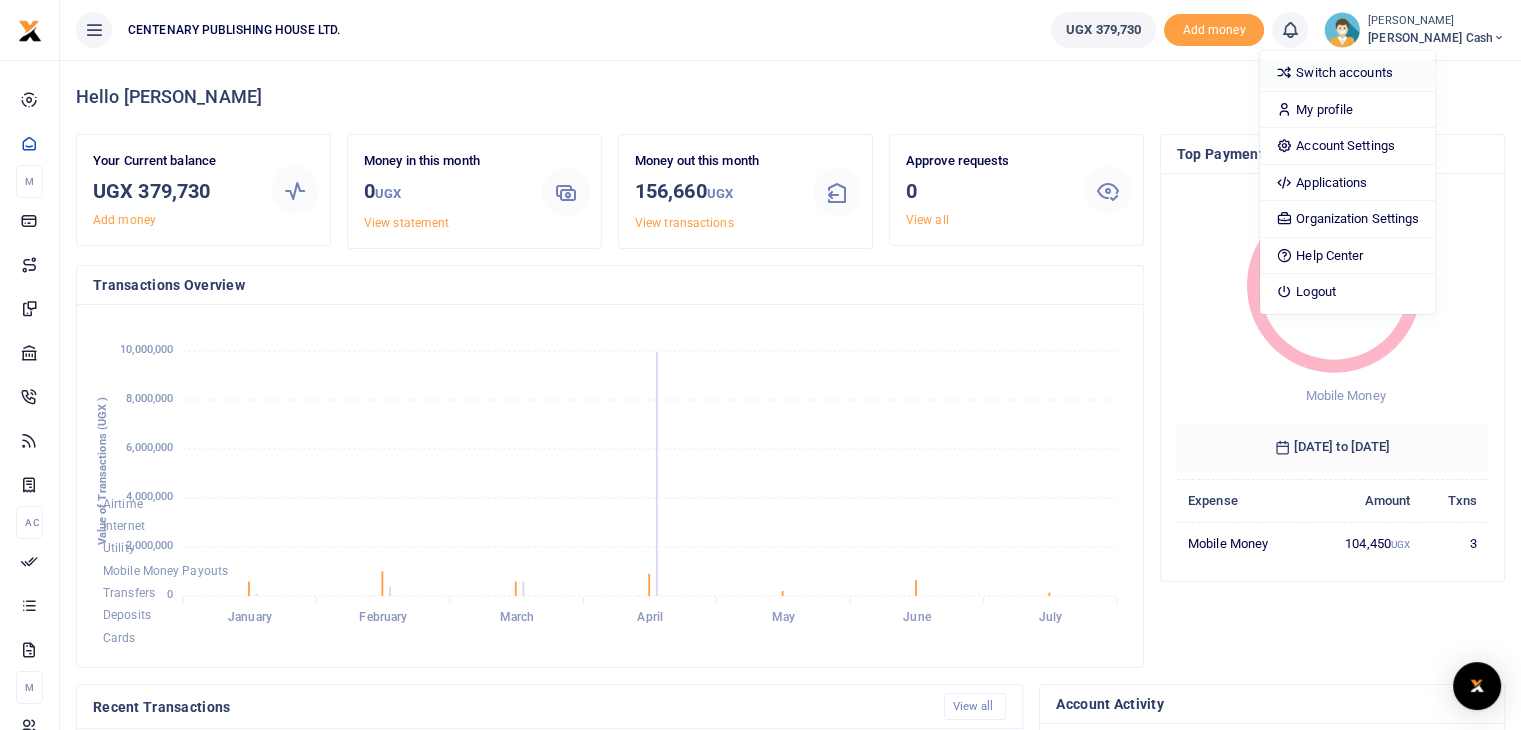 click on "Switch accounts" at bounding box center [1347, 73] 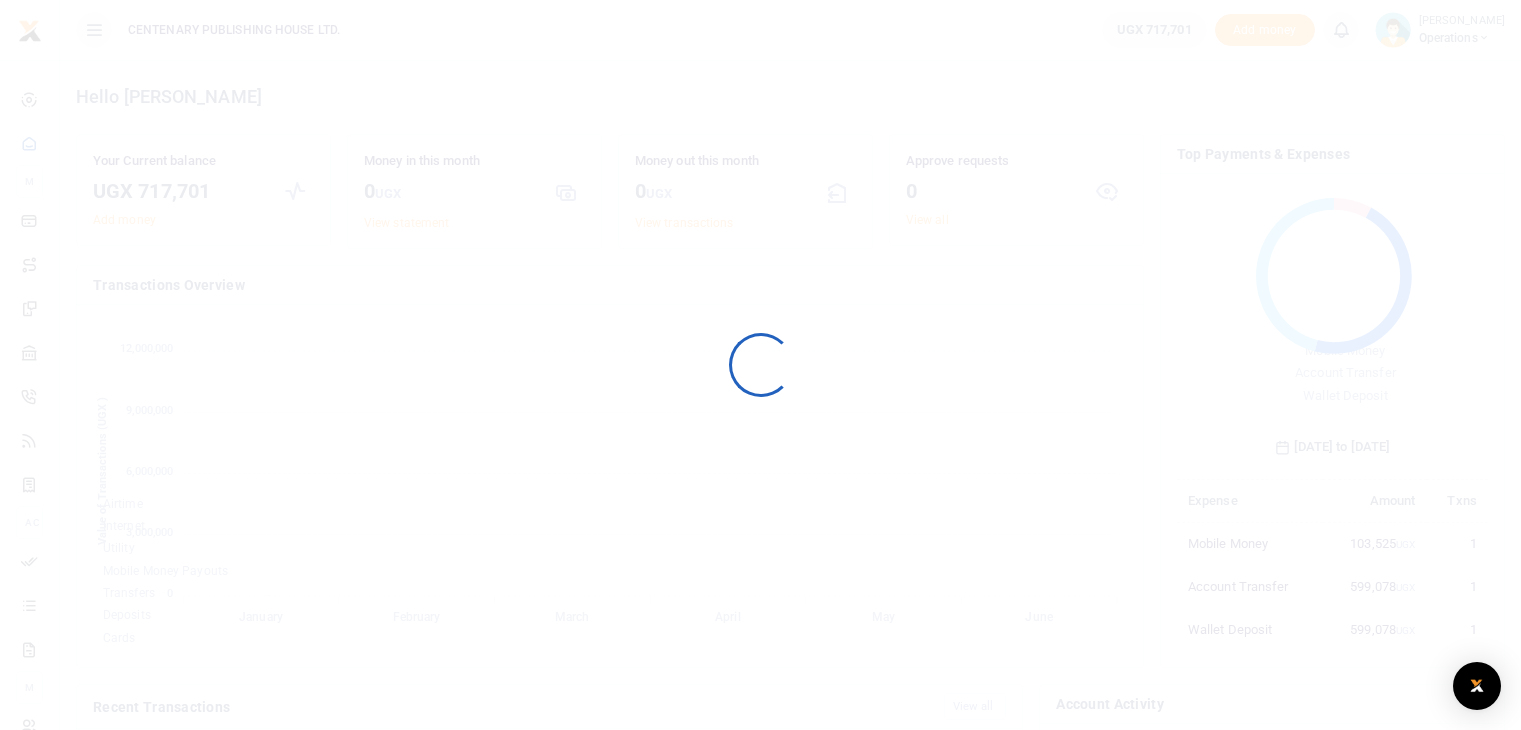 scroll, scrollTop: 0, scrollLeft: 0, axis: both 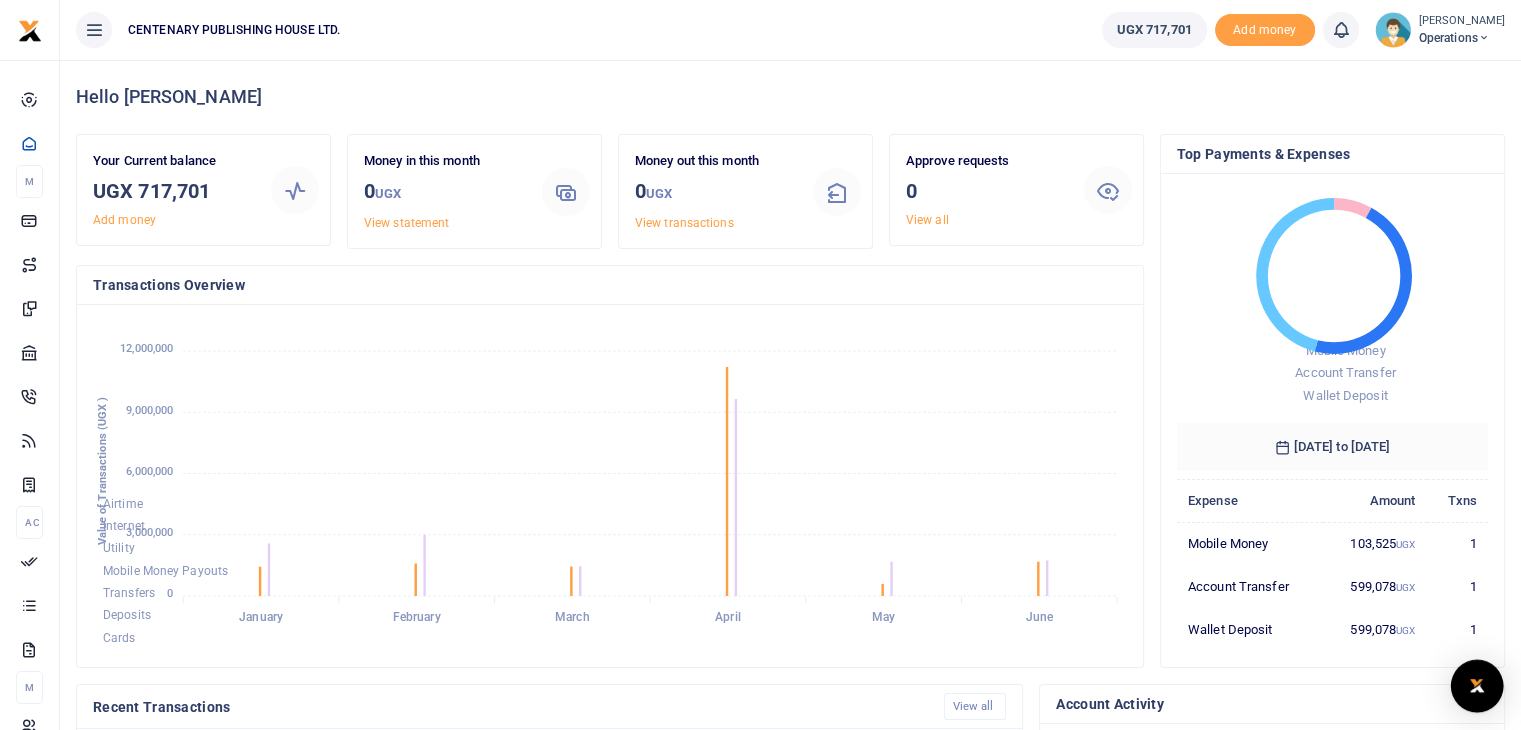 click at bounding box center (1477, 686) 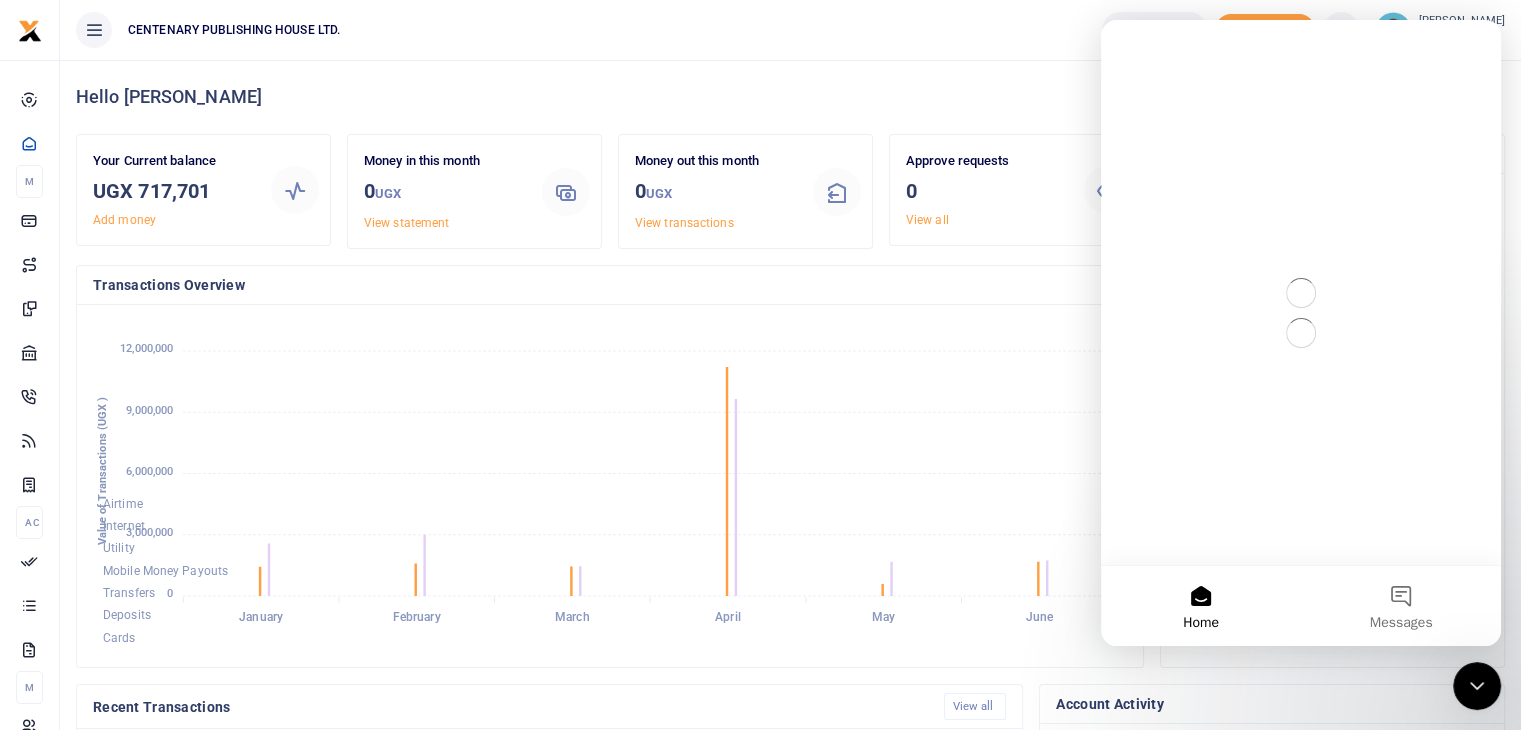 scroll, scrollTop: 0, scrollLeft: 0, axis: both 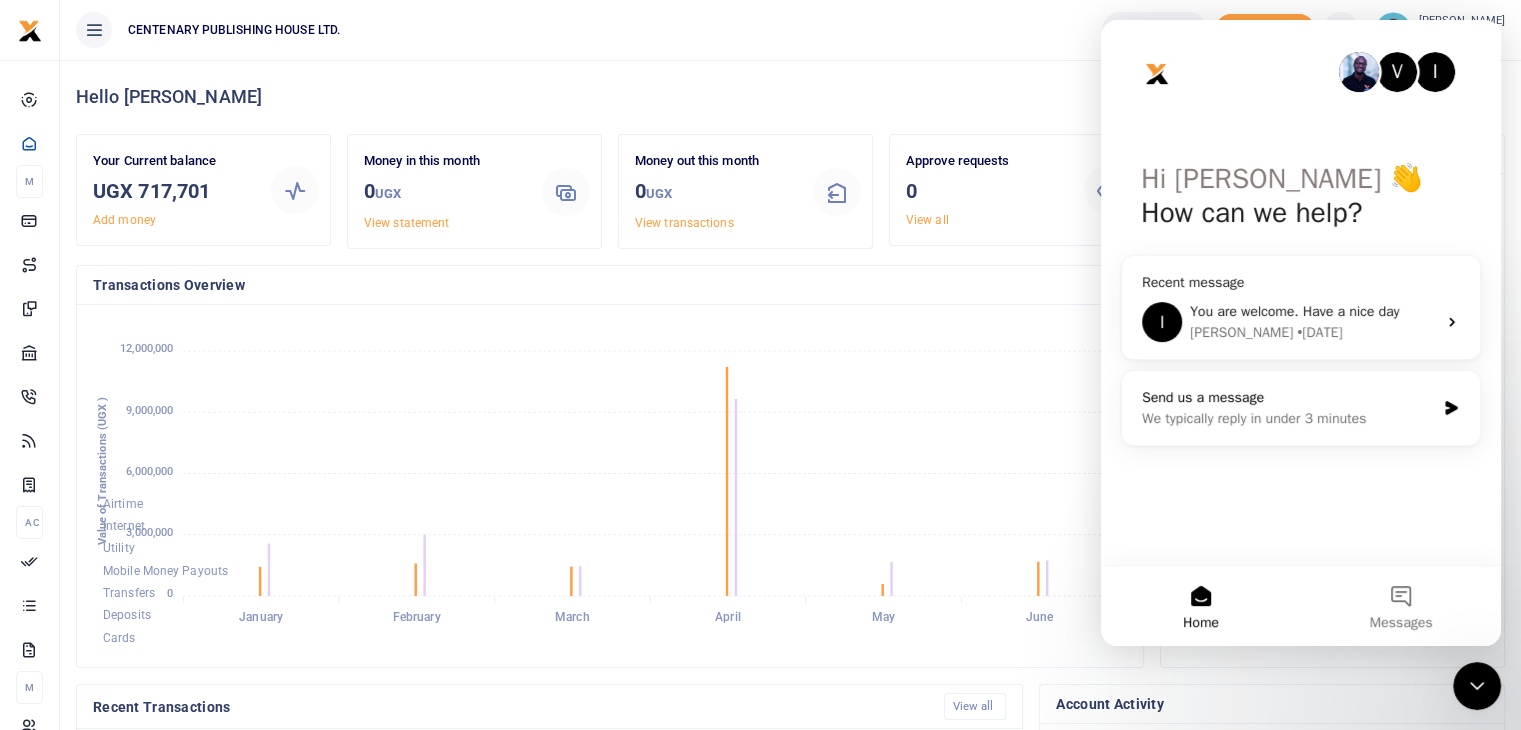 click on "We typically reply in under 3 minutes" at bounding box center (1288, 418) 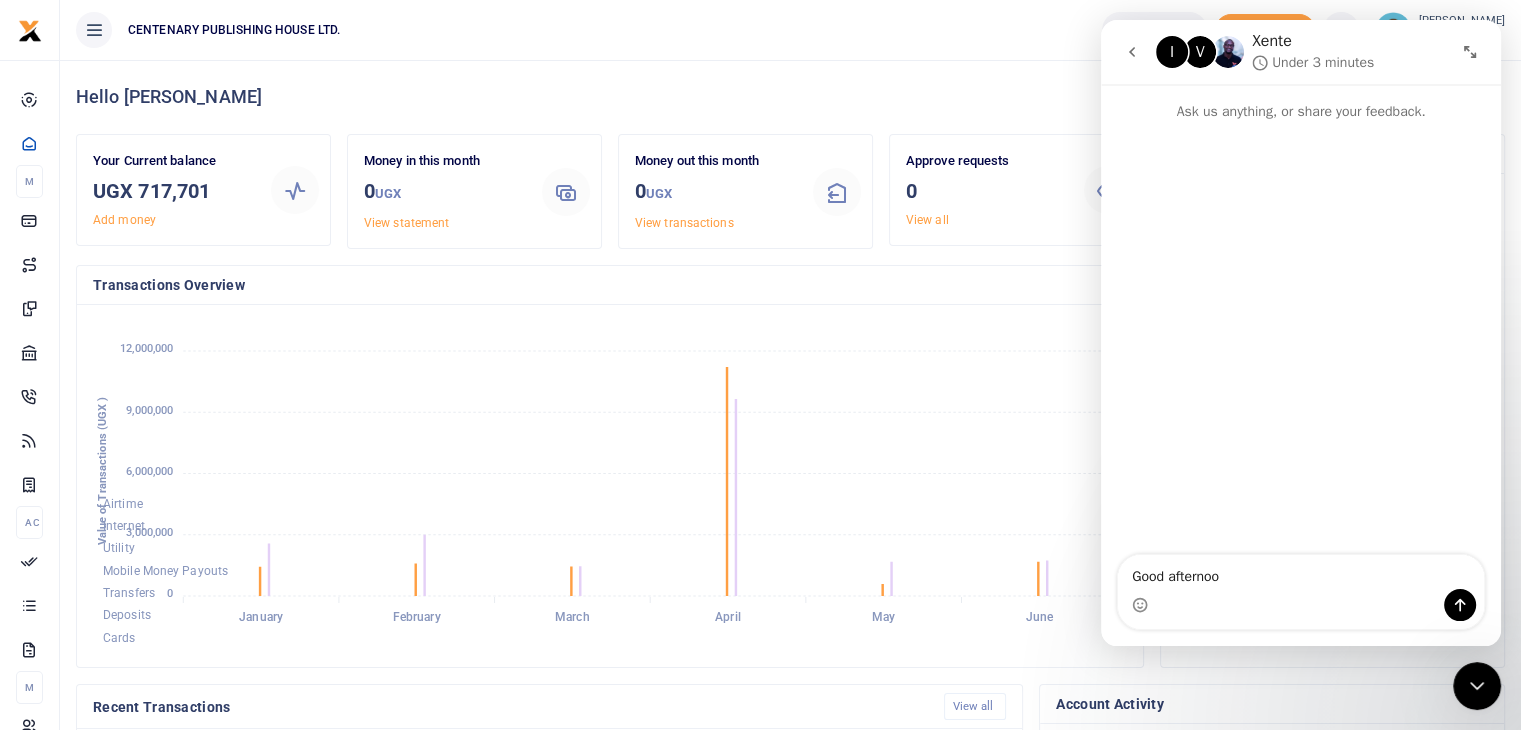 type on "Good afternoon" 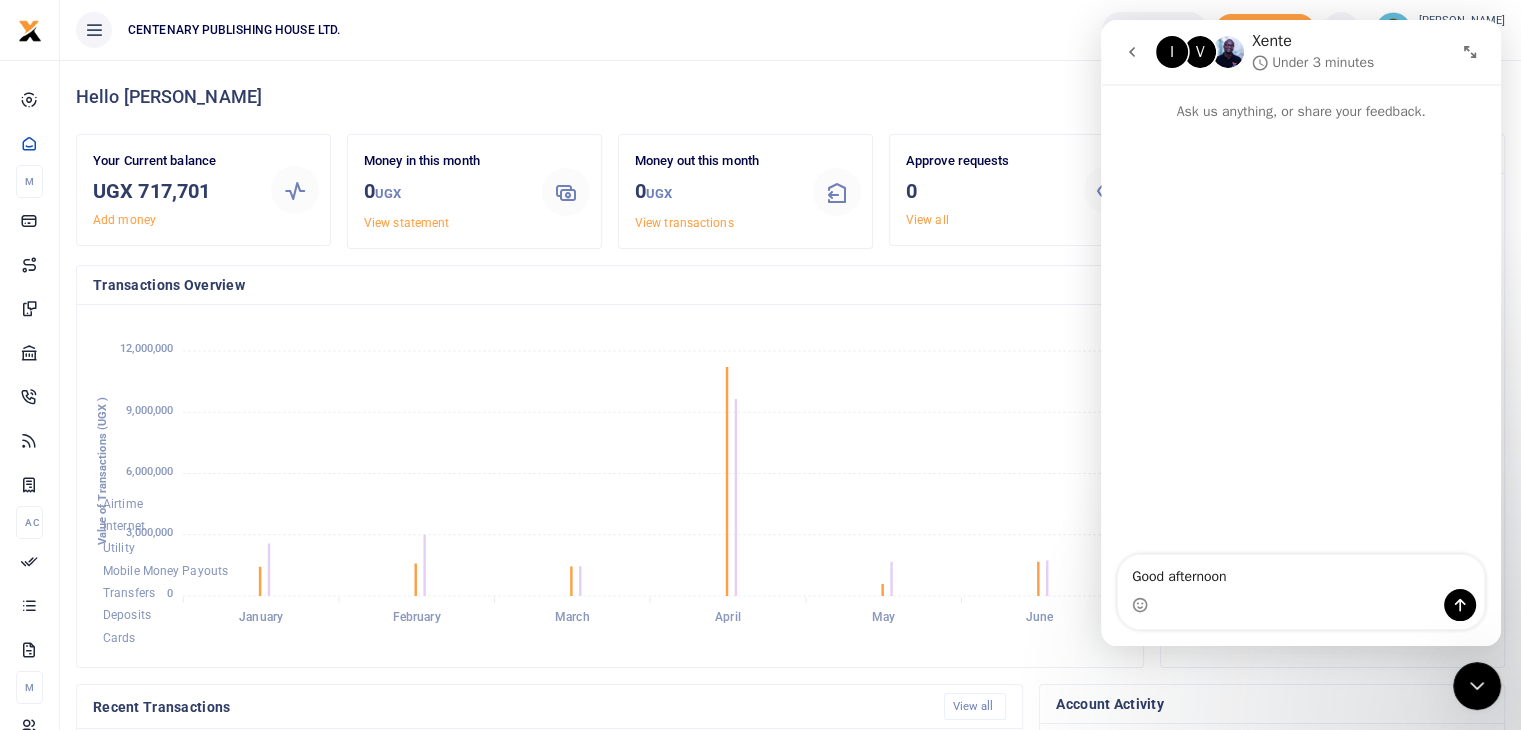 type 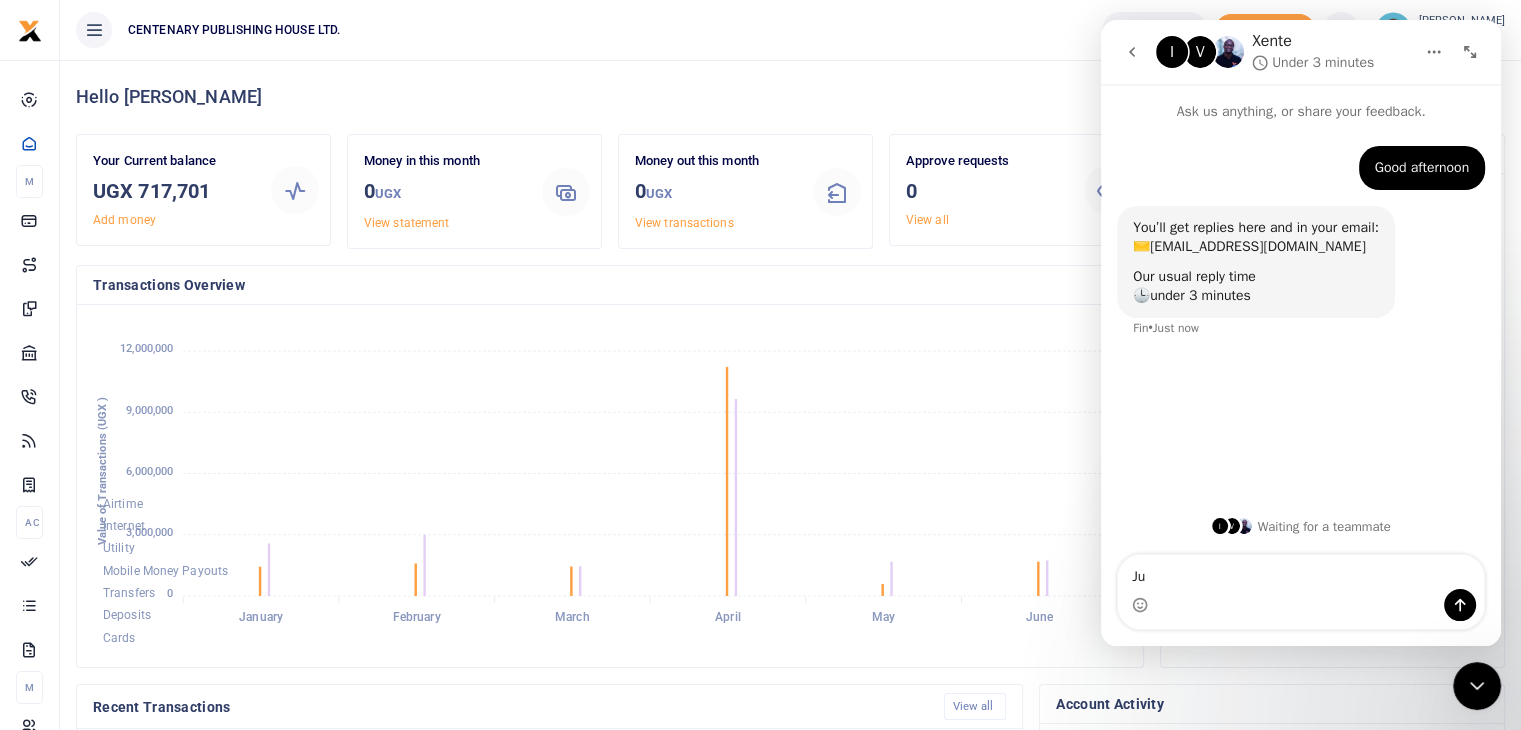 type on "J" 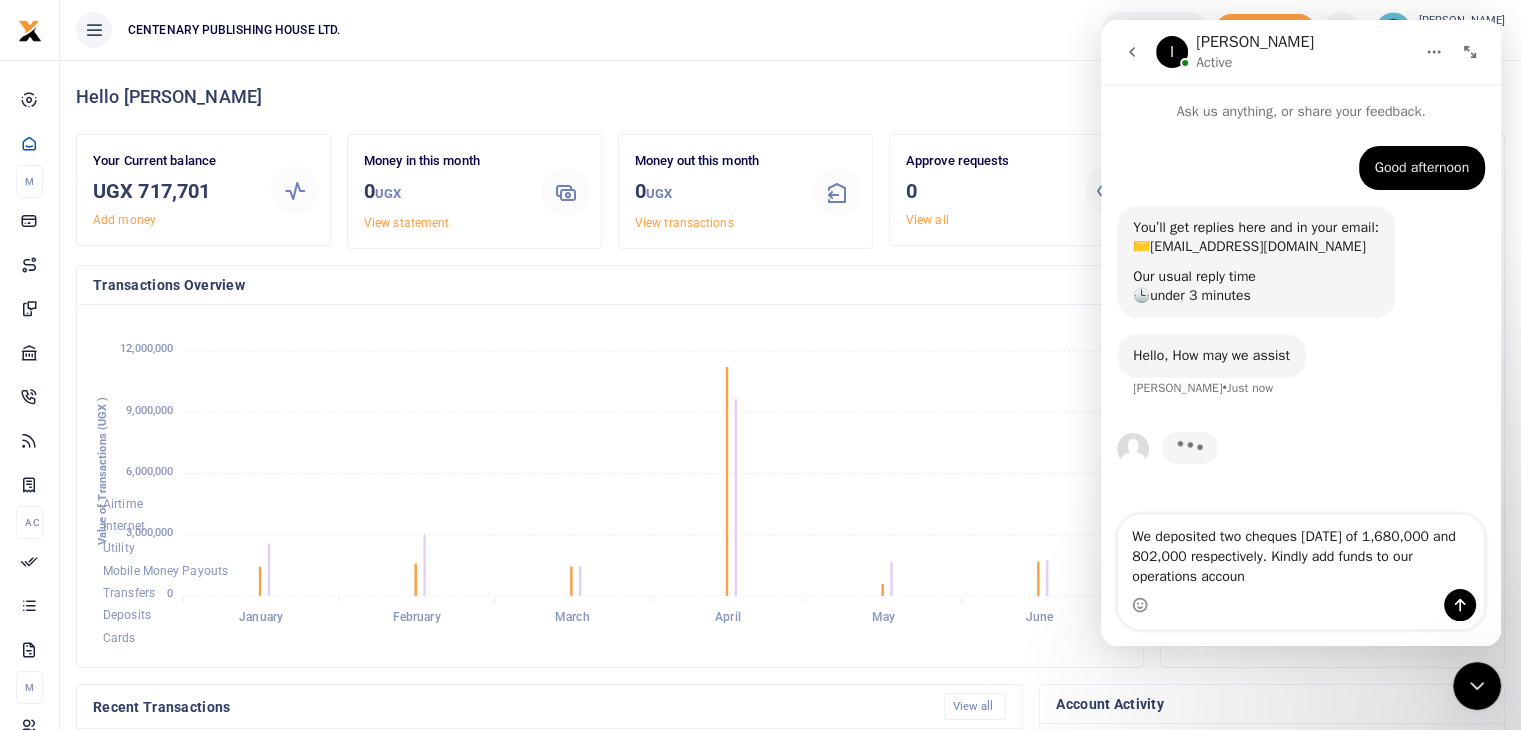 type on "We deposited two cheques [DATE] of 1,680,000 and 802,000 respectively. Kindly add funds to our operations account" 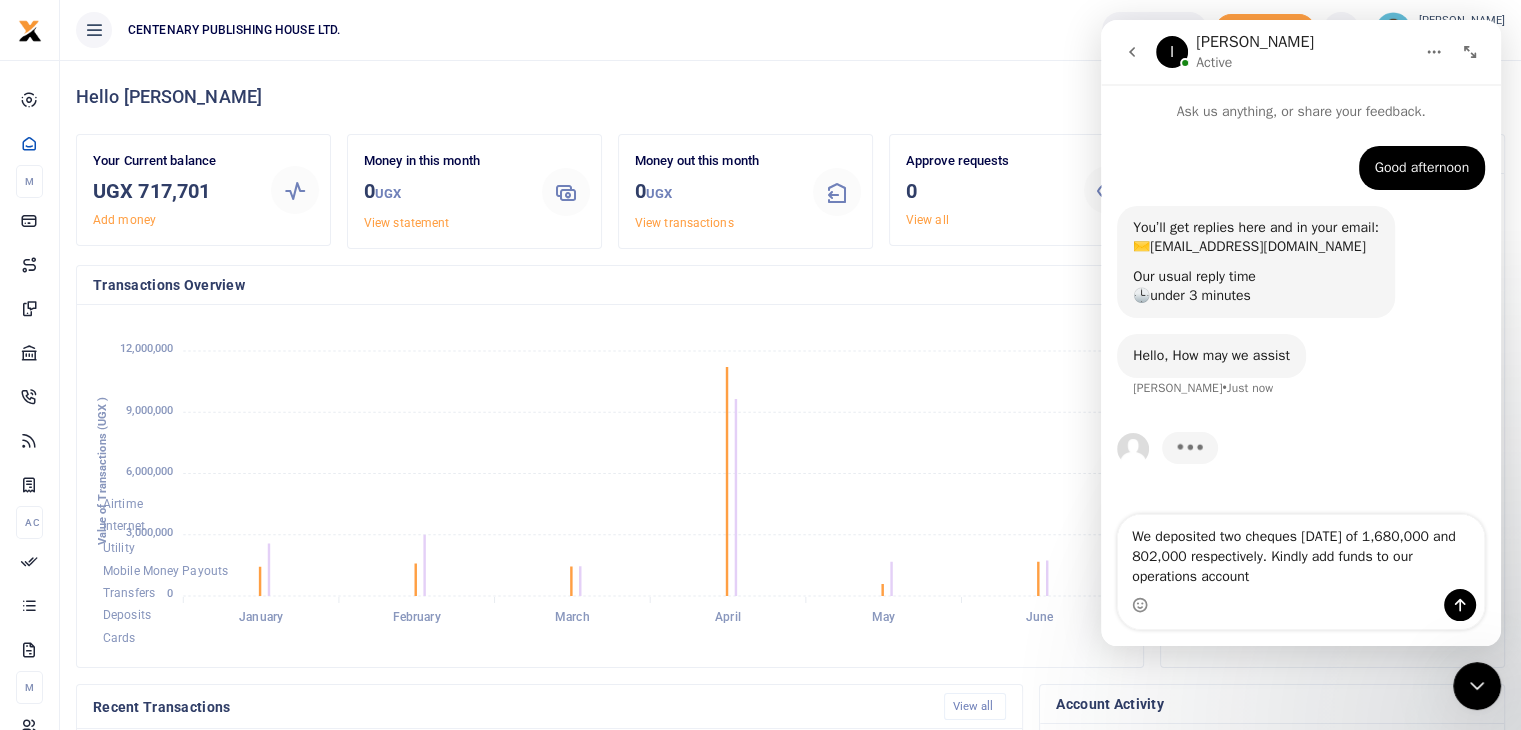type 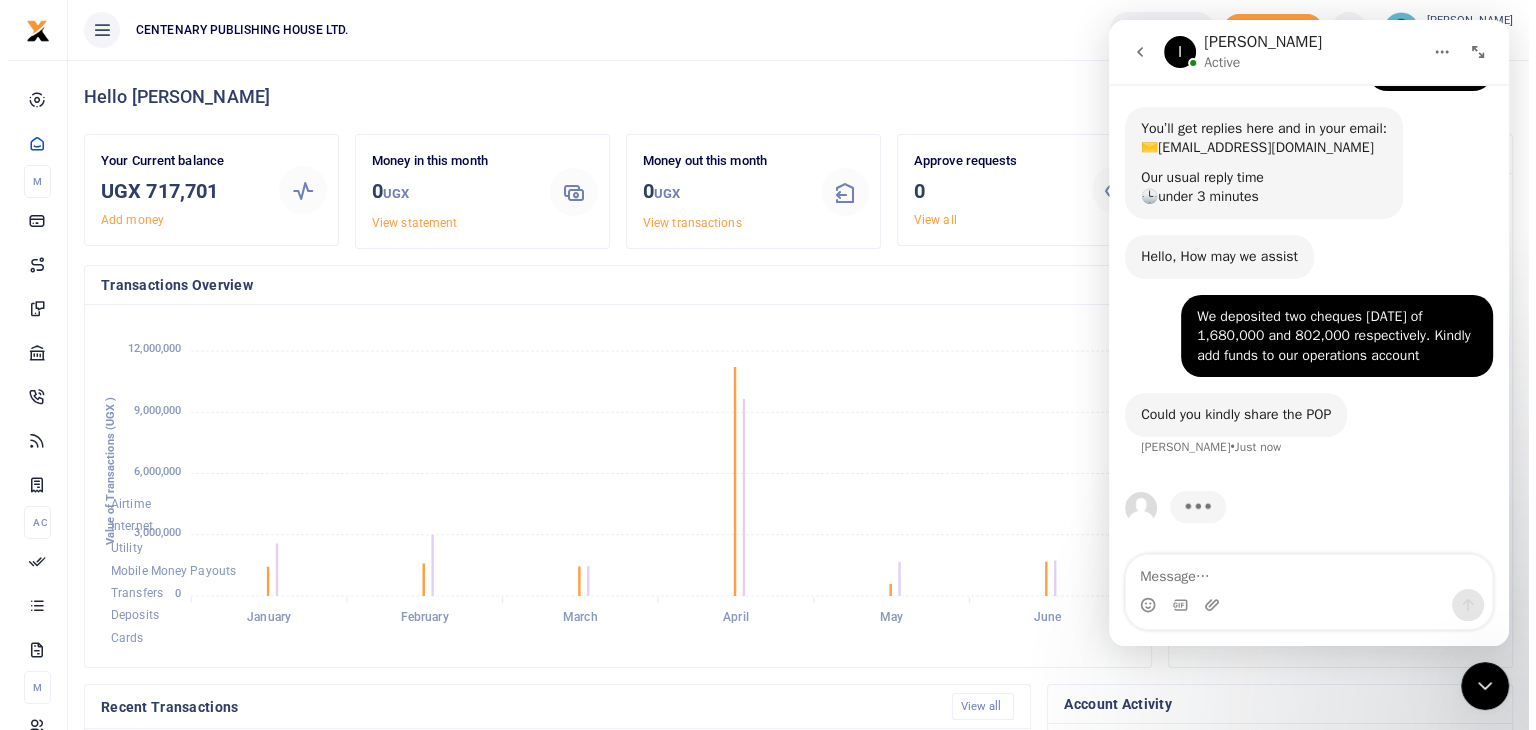 scroll, scrollTop: 22, scrollLeft: 0, axis: vertical 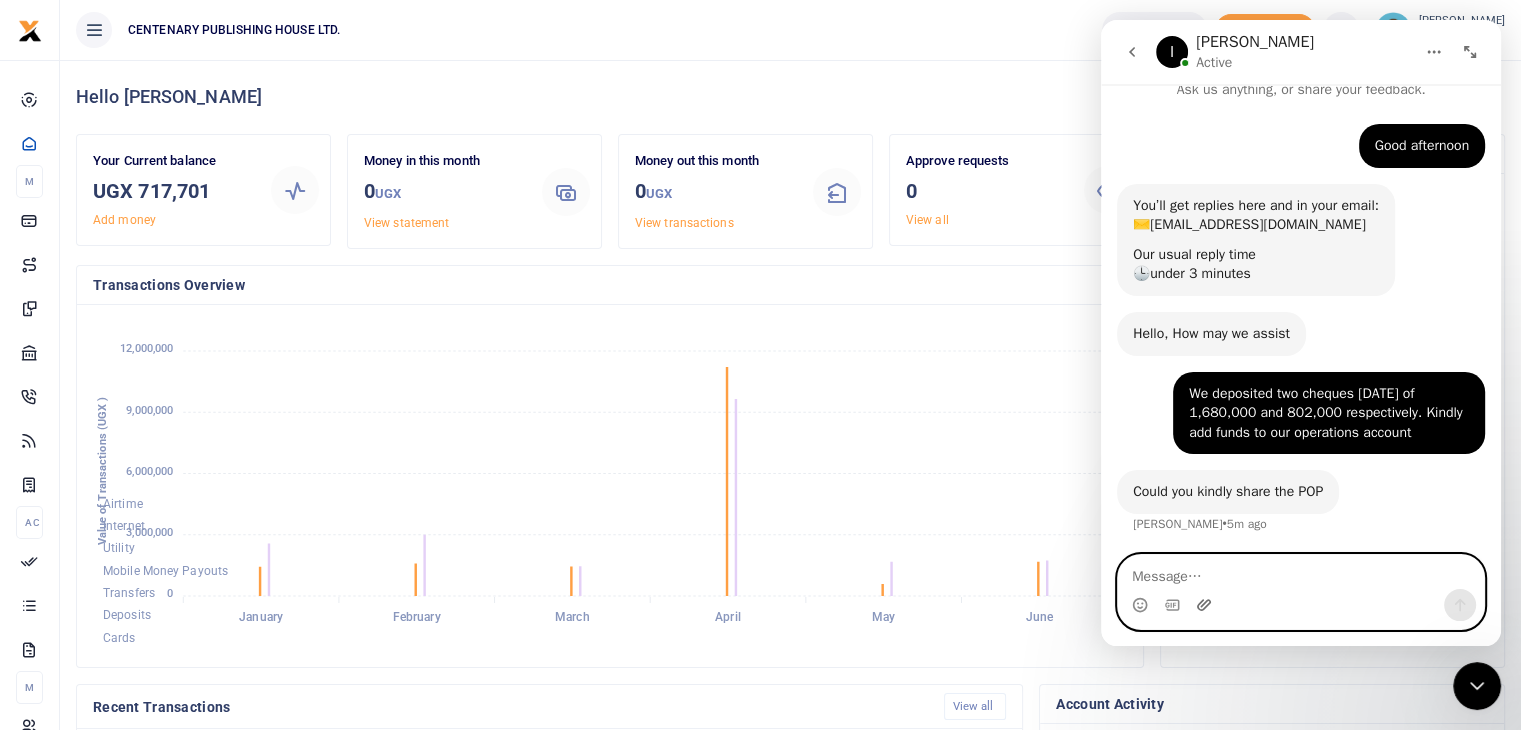 click 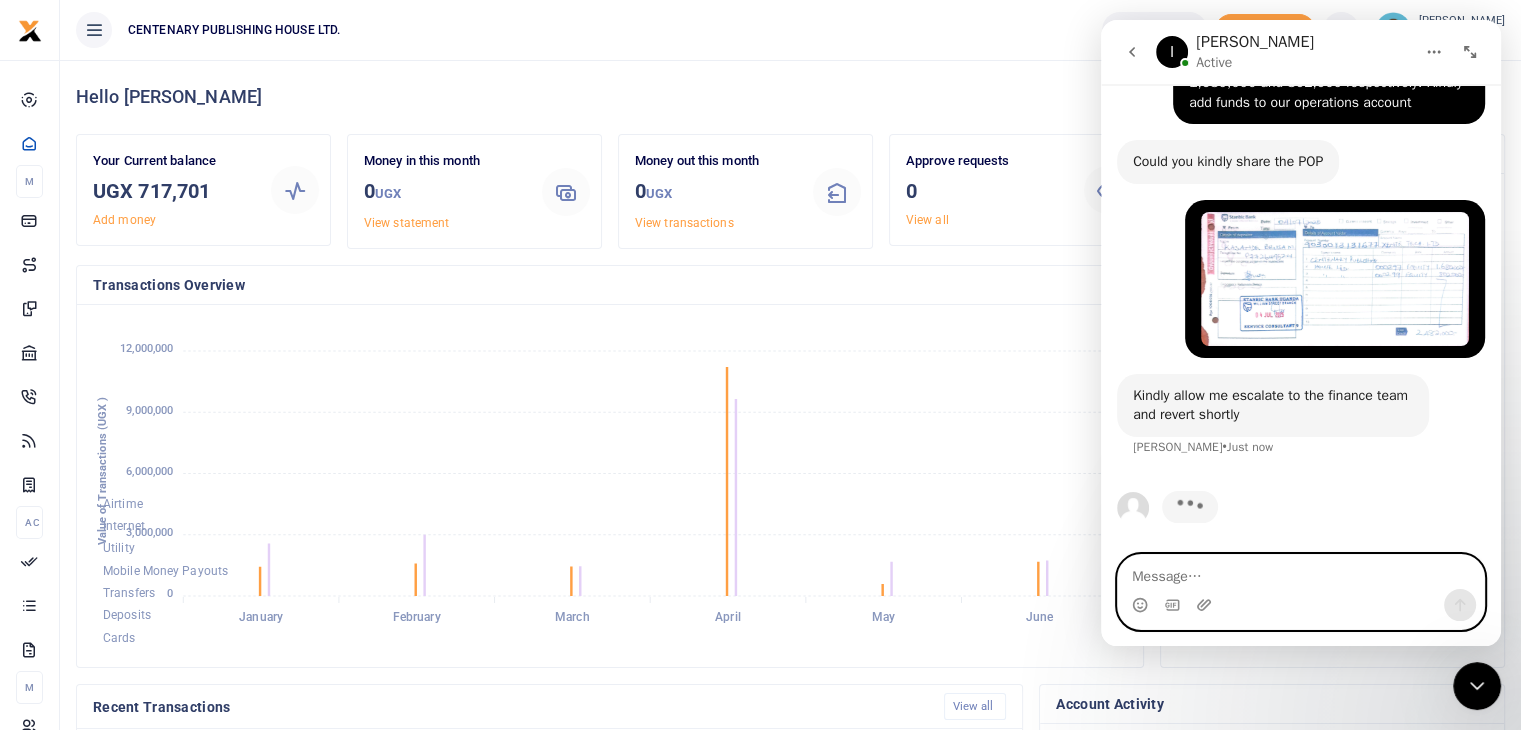 scroll, scrollTop: 275, scrollLeft: 0, axis: vertical 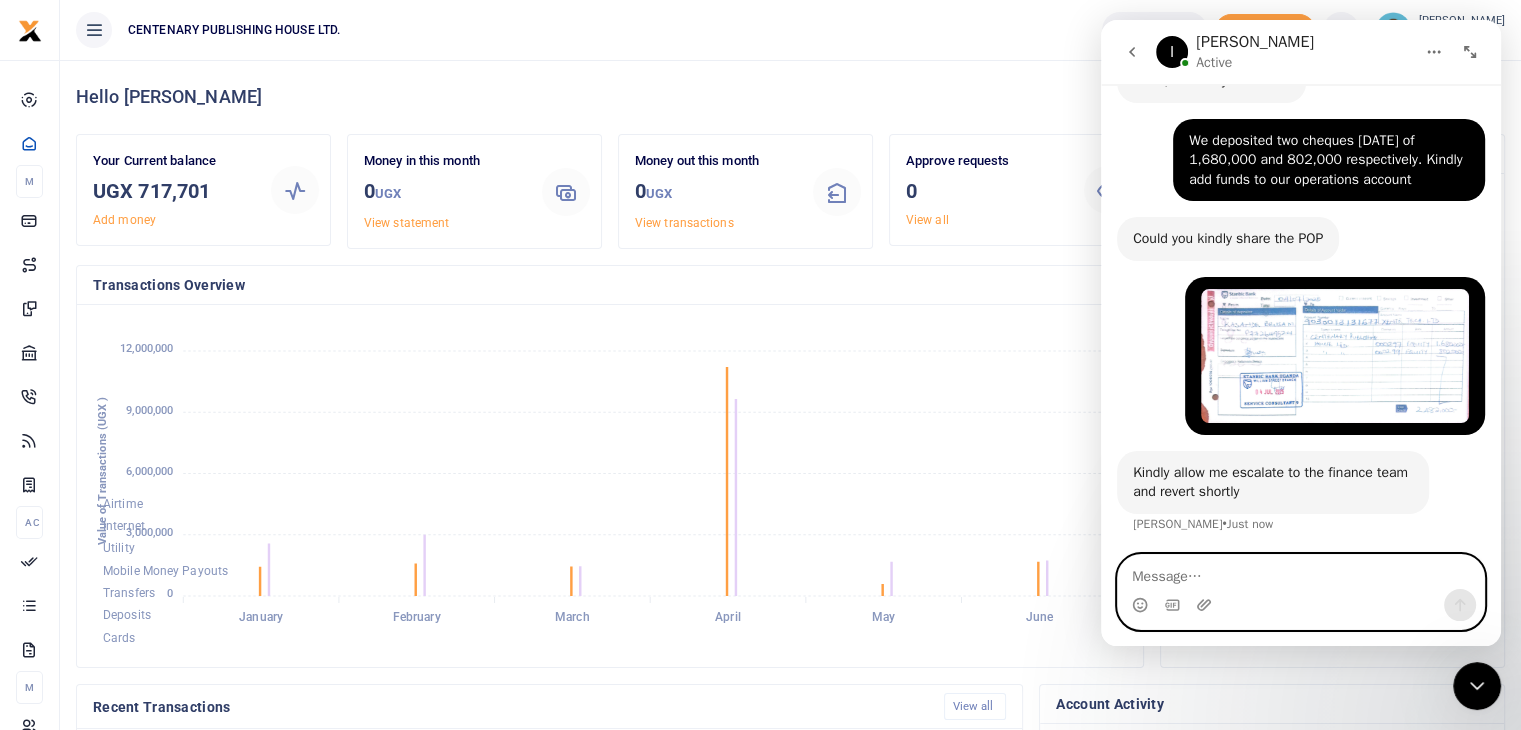 click at bounding box center [1301, 572] 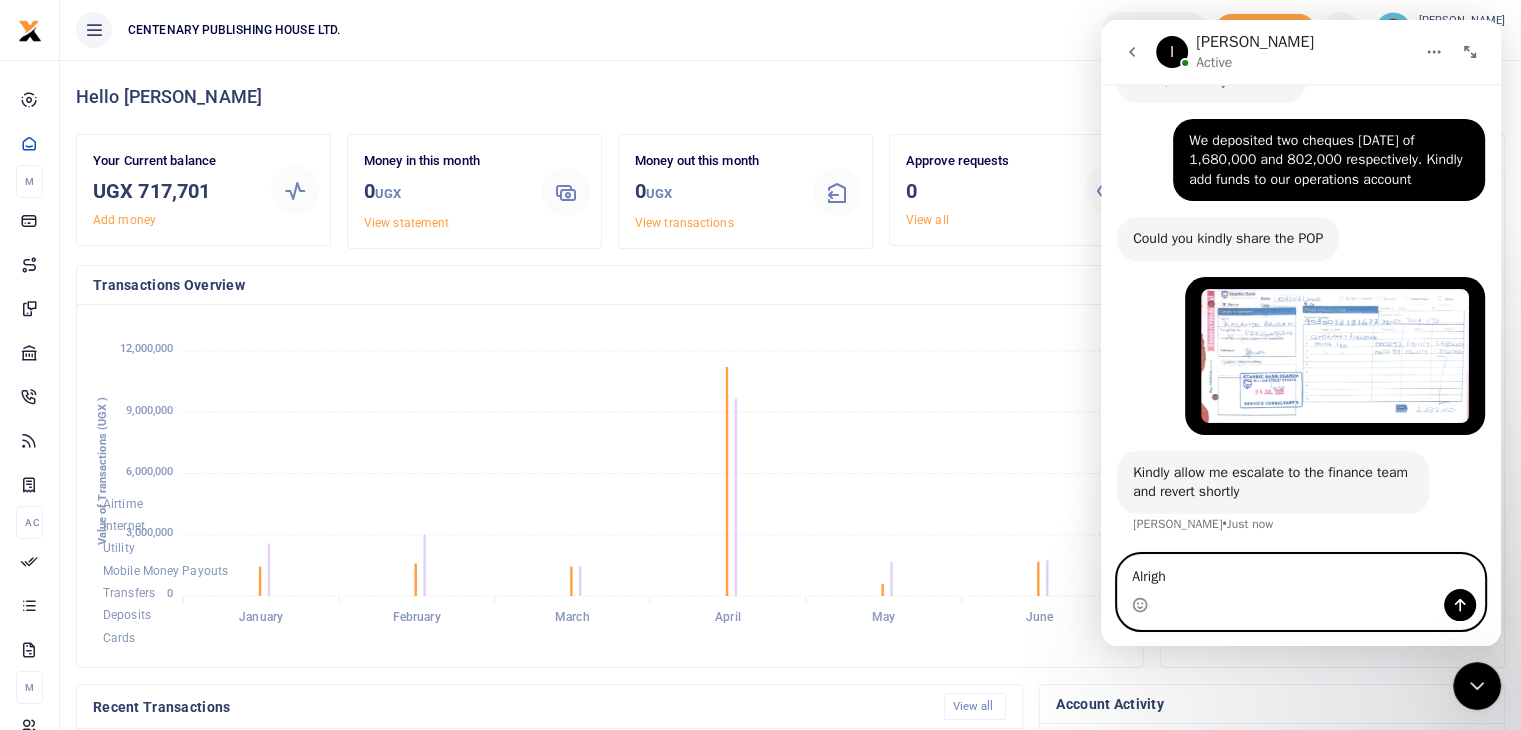type on "Alright" 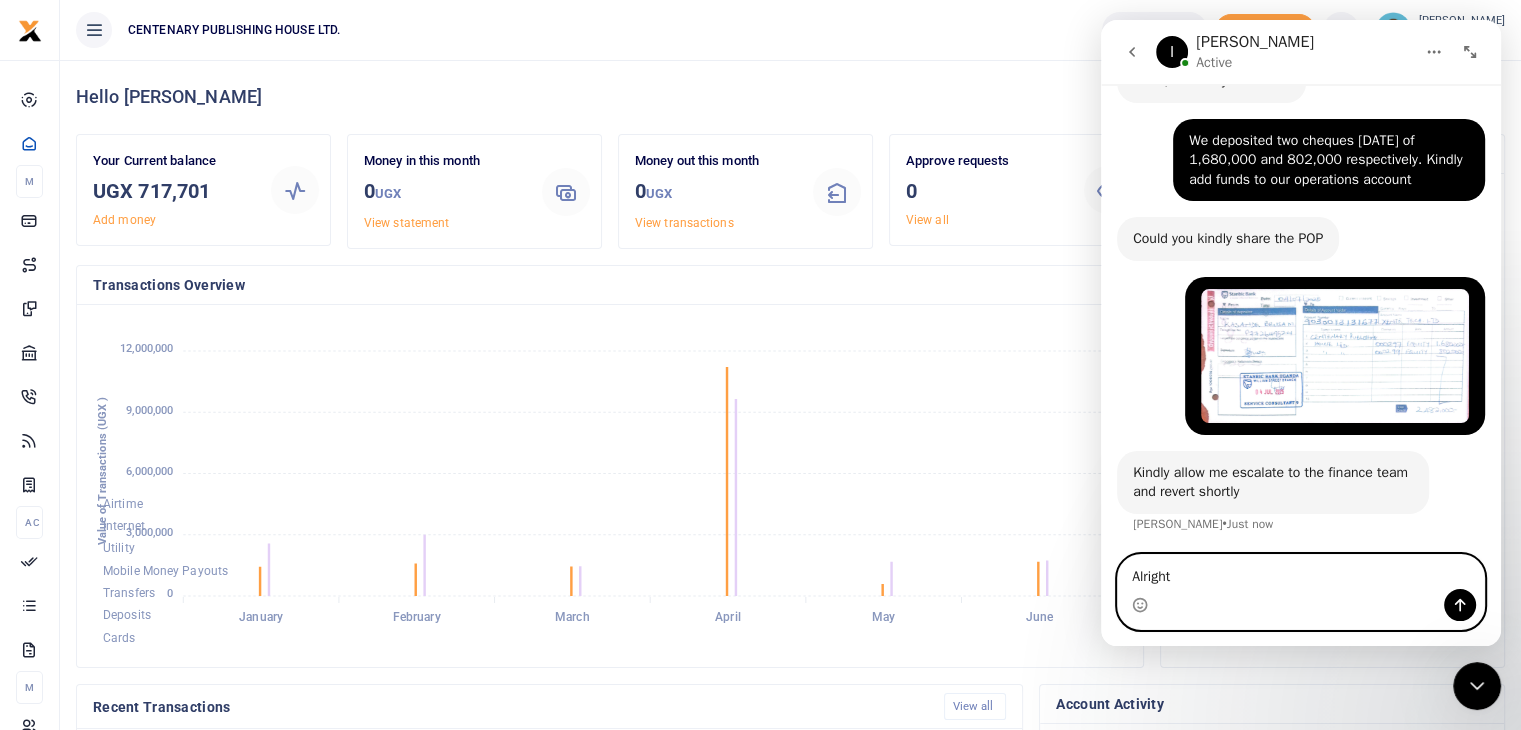 type 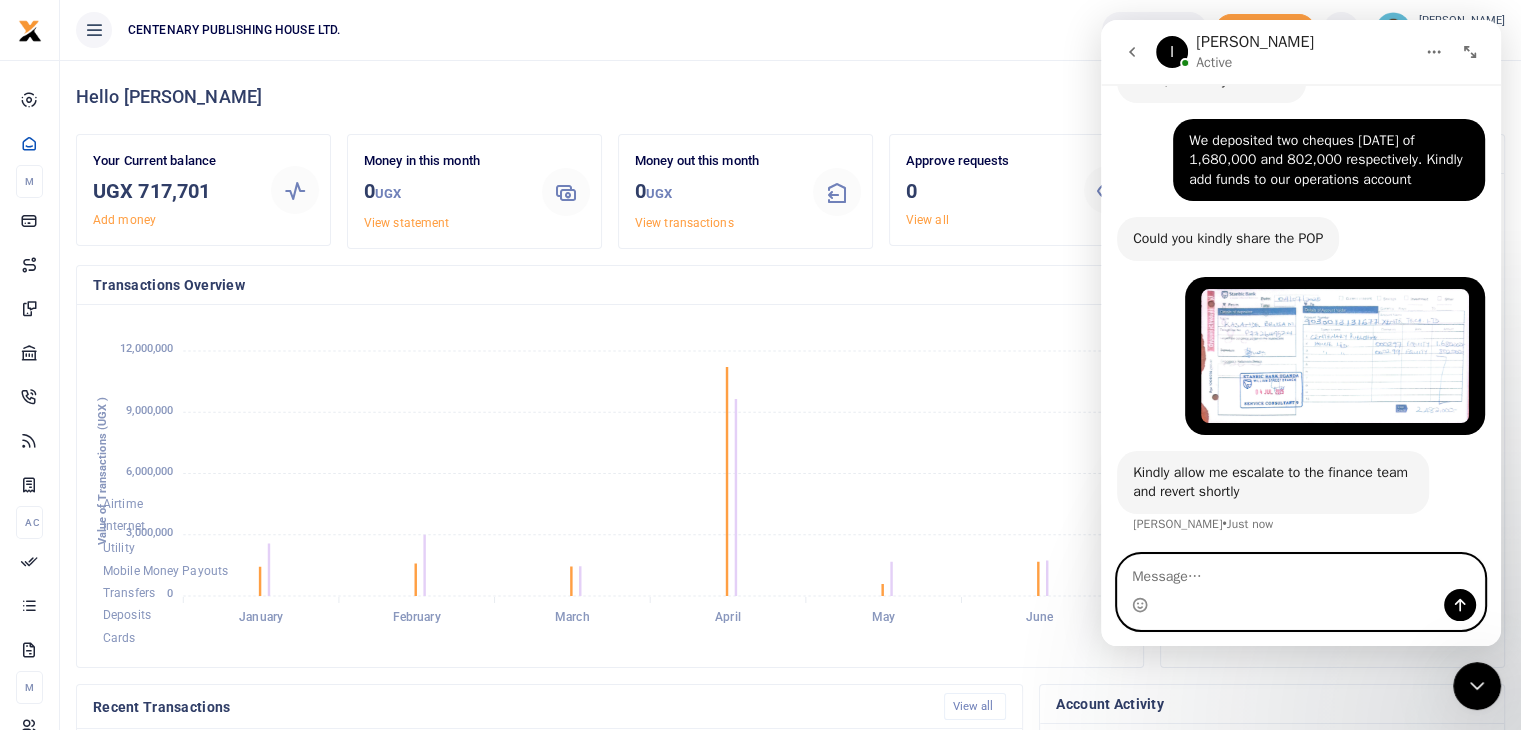 scroll, scrollTop: 335, scrollLeft: 0, axis: vertical 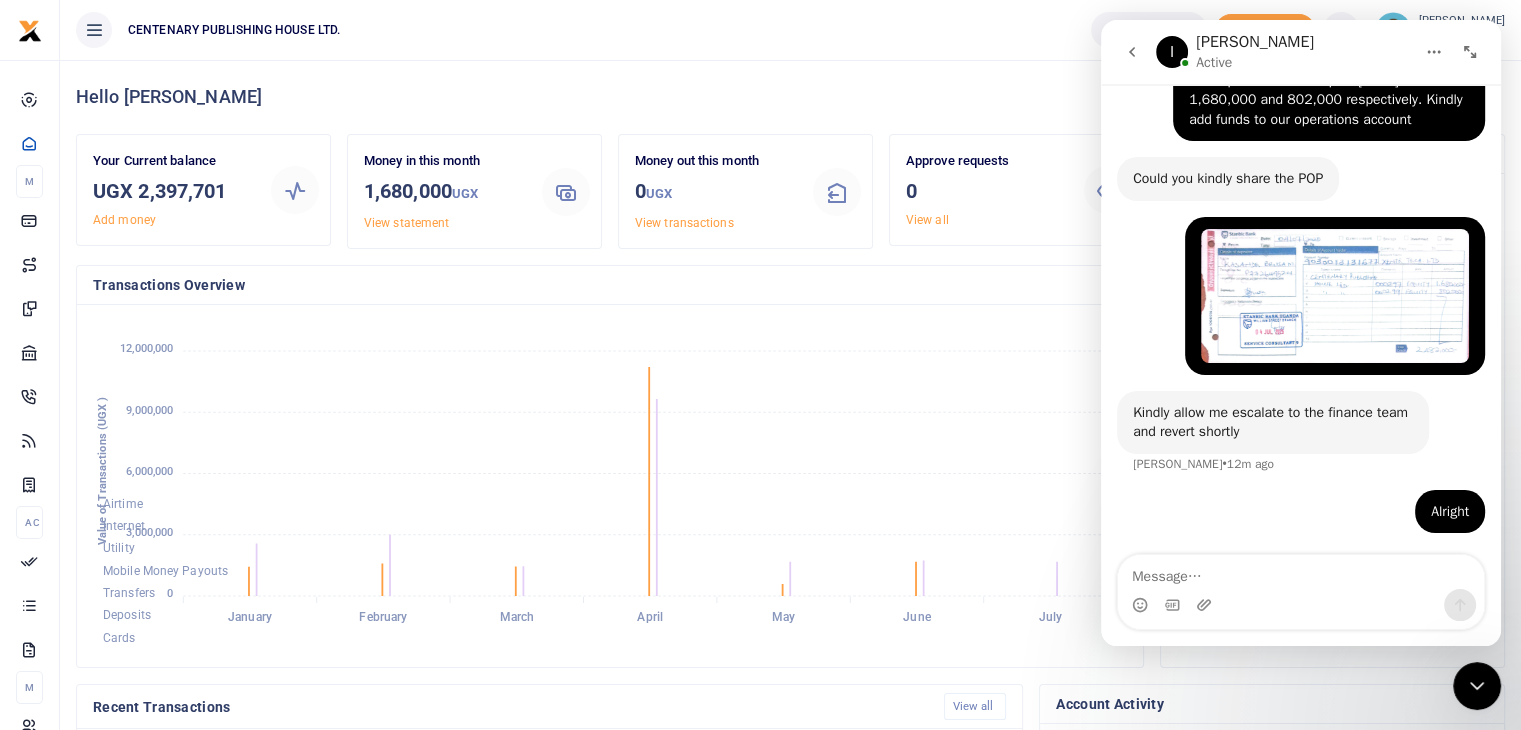 click at bounding box center [1301, 572] 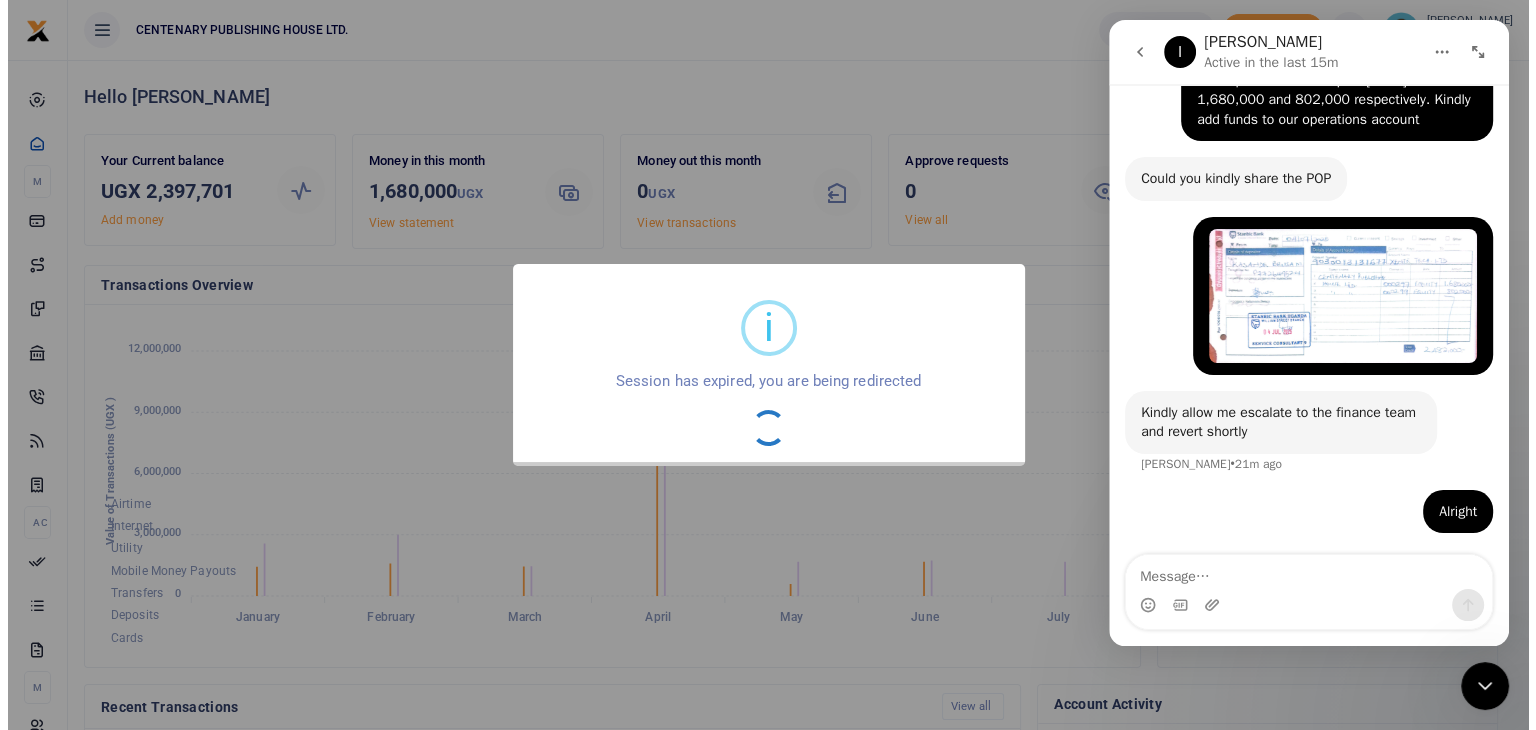 scroll, scrollTop: 16, scrollLeft: 16, axis: both 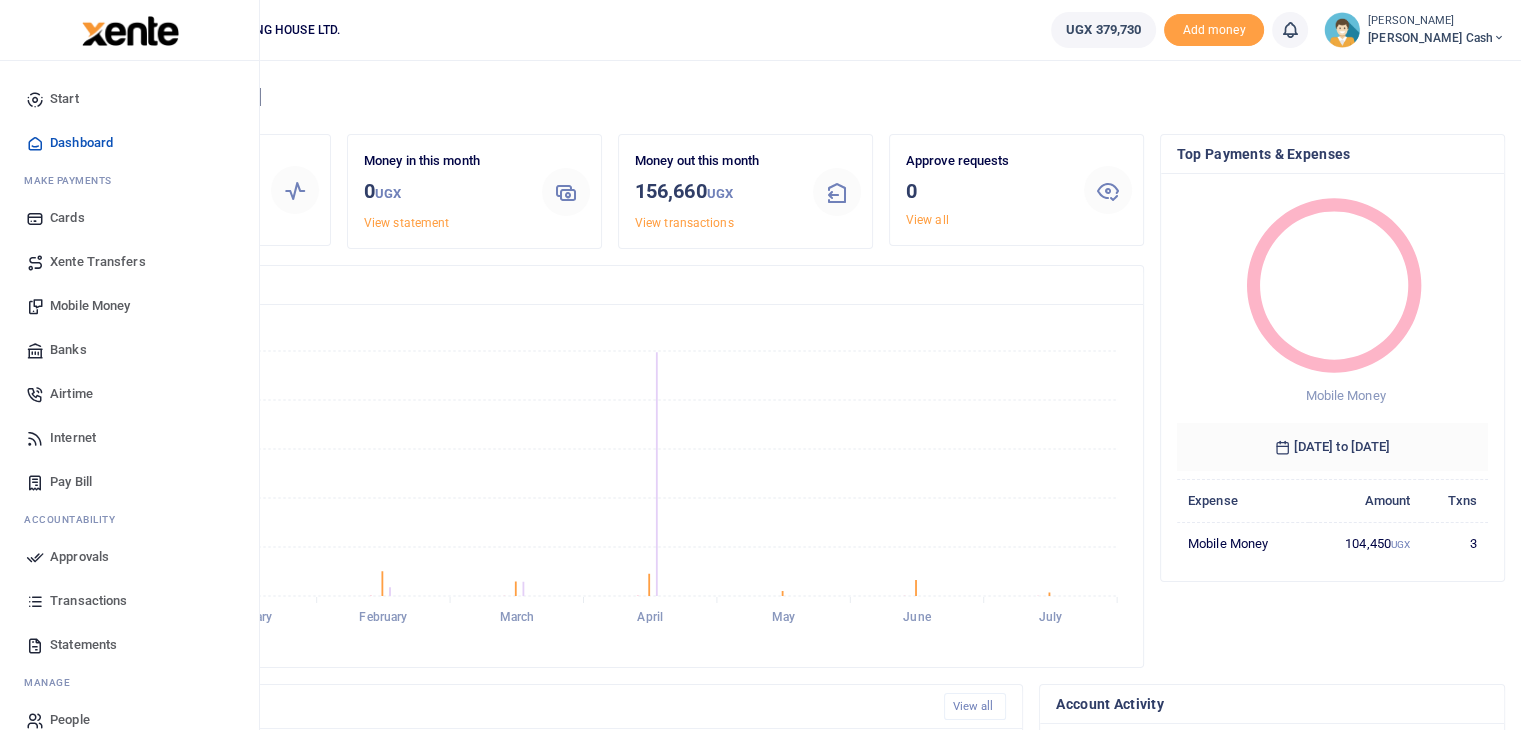 click on "Mobile Money" at bounding box center (90, 306) 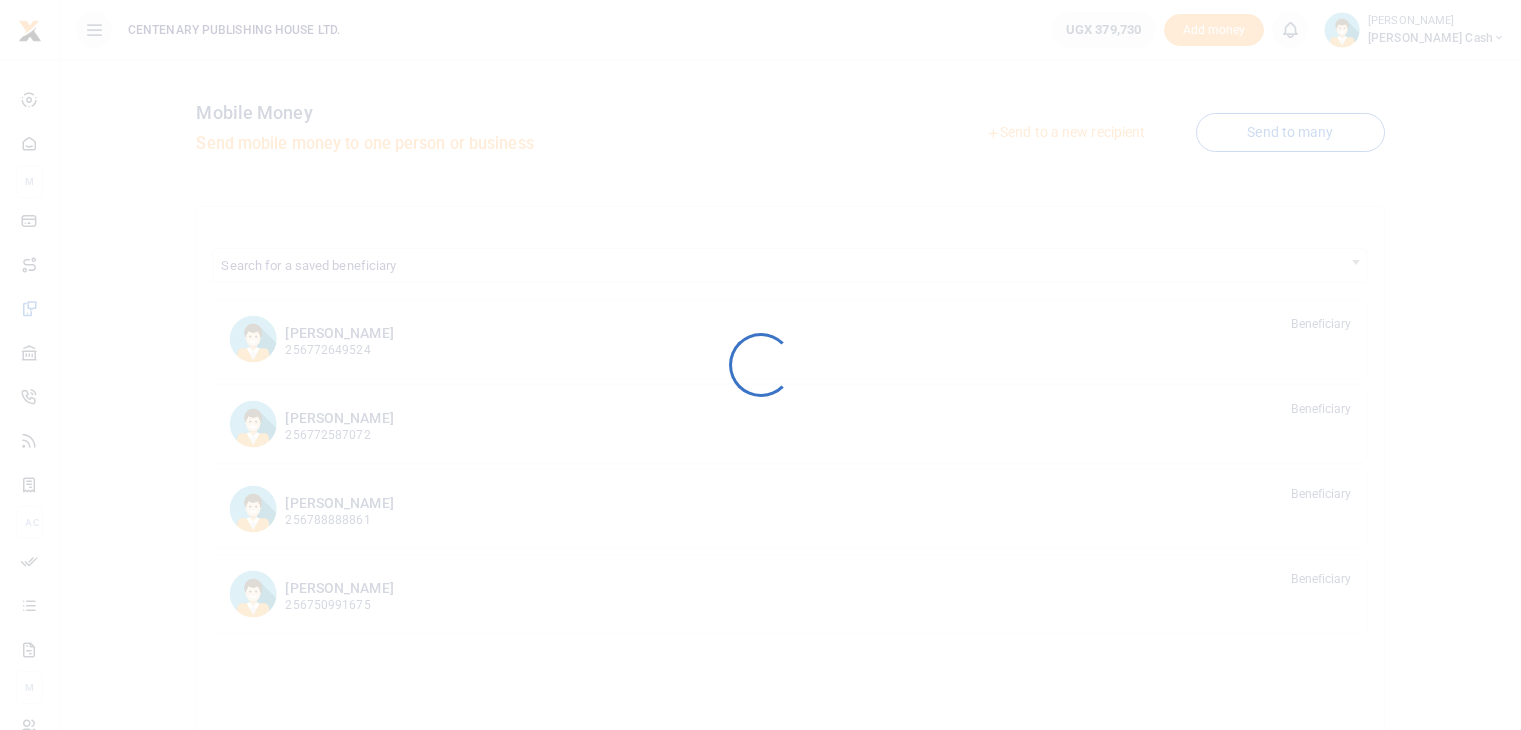 scroll, scrollTop: 0, scrollLeft: 0, axis: both 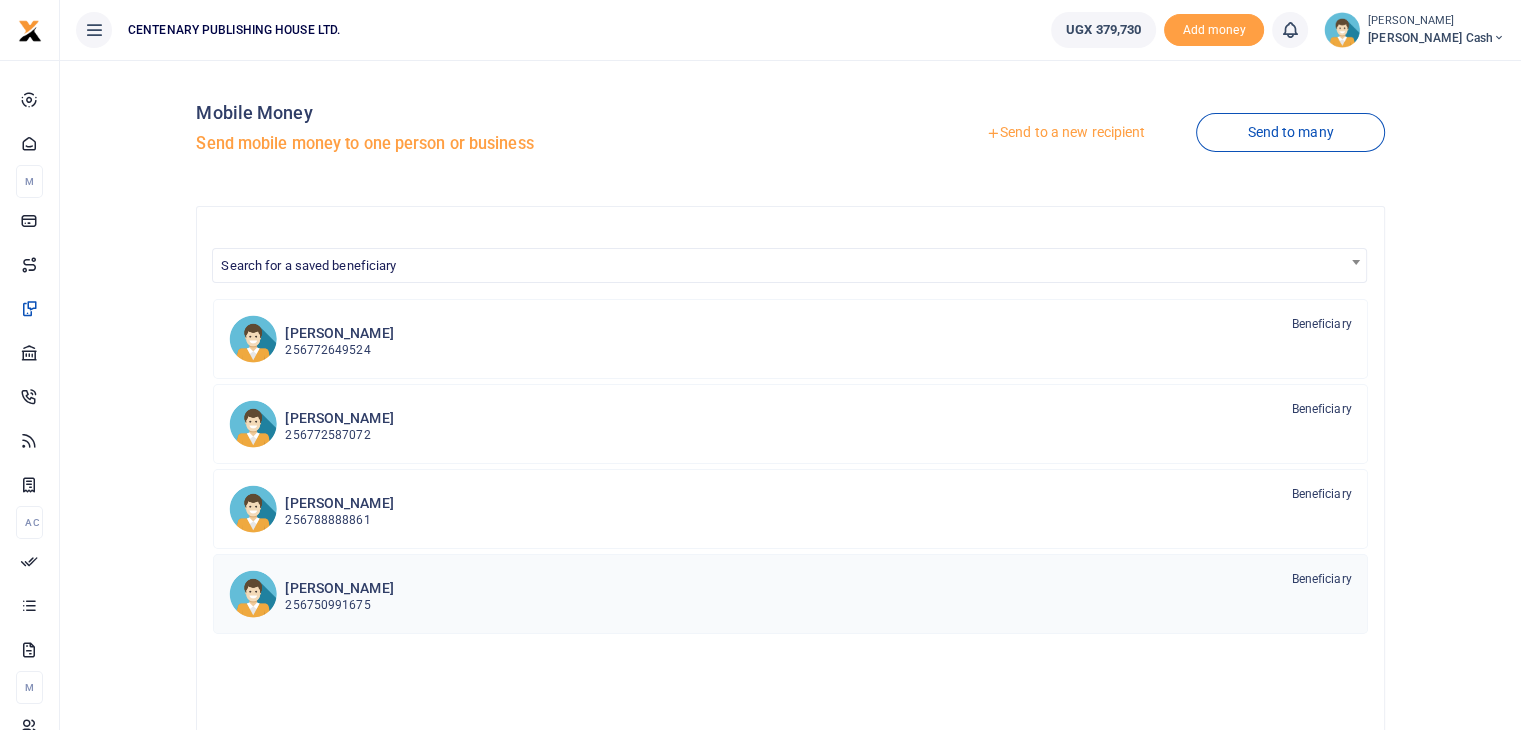 click on "[PERSON_NAME]" at bounding box center (339, 588) 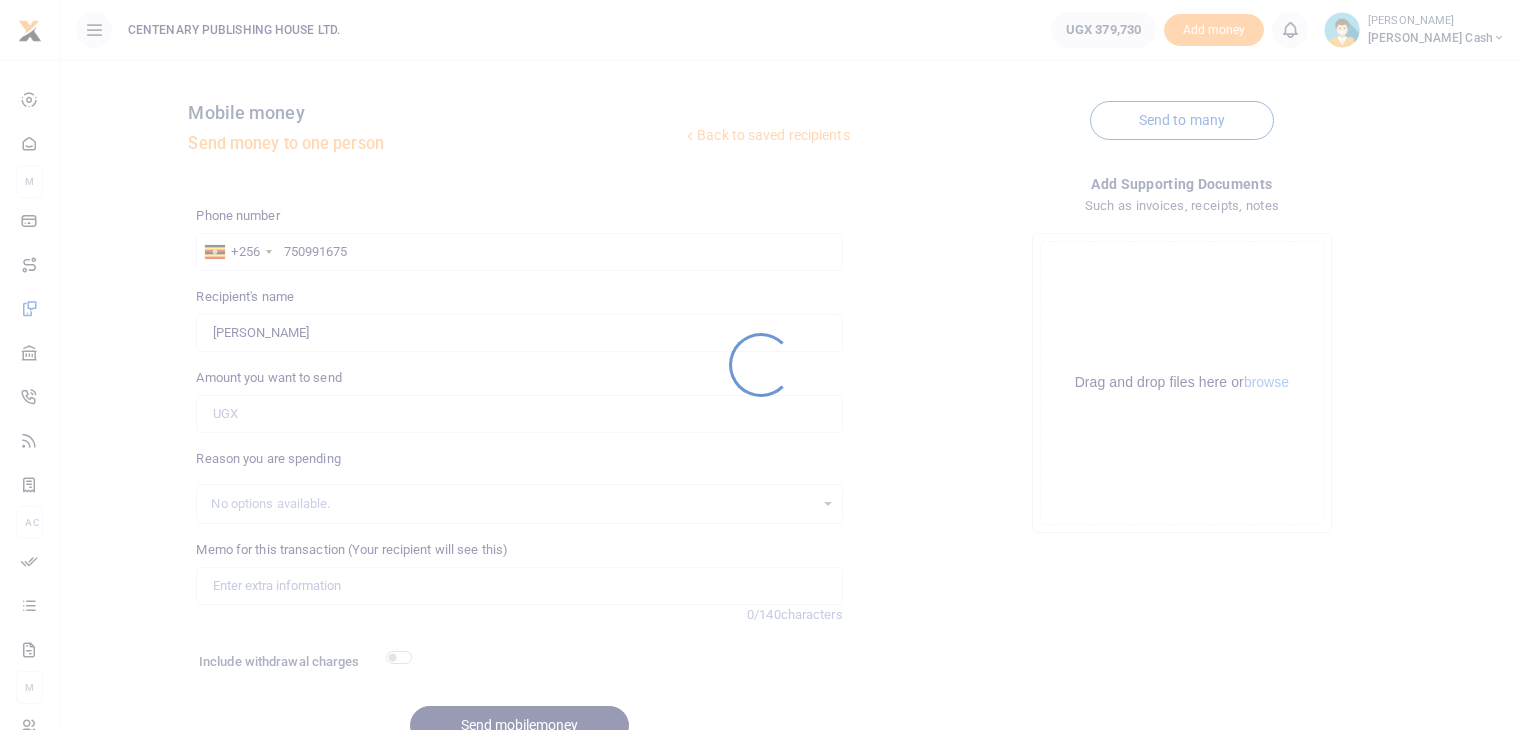 scroll, scrollTop: 0, scrollLeft: 0, axis: both 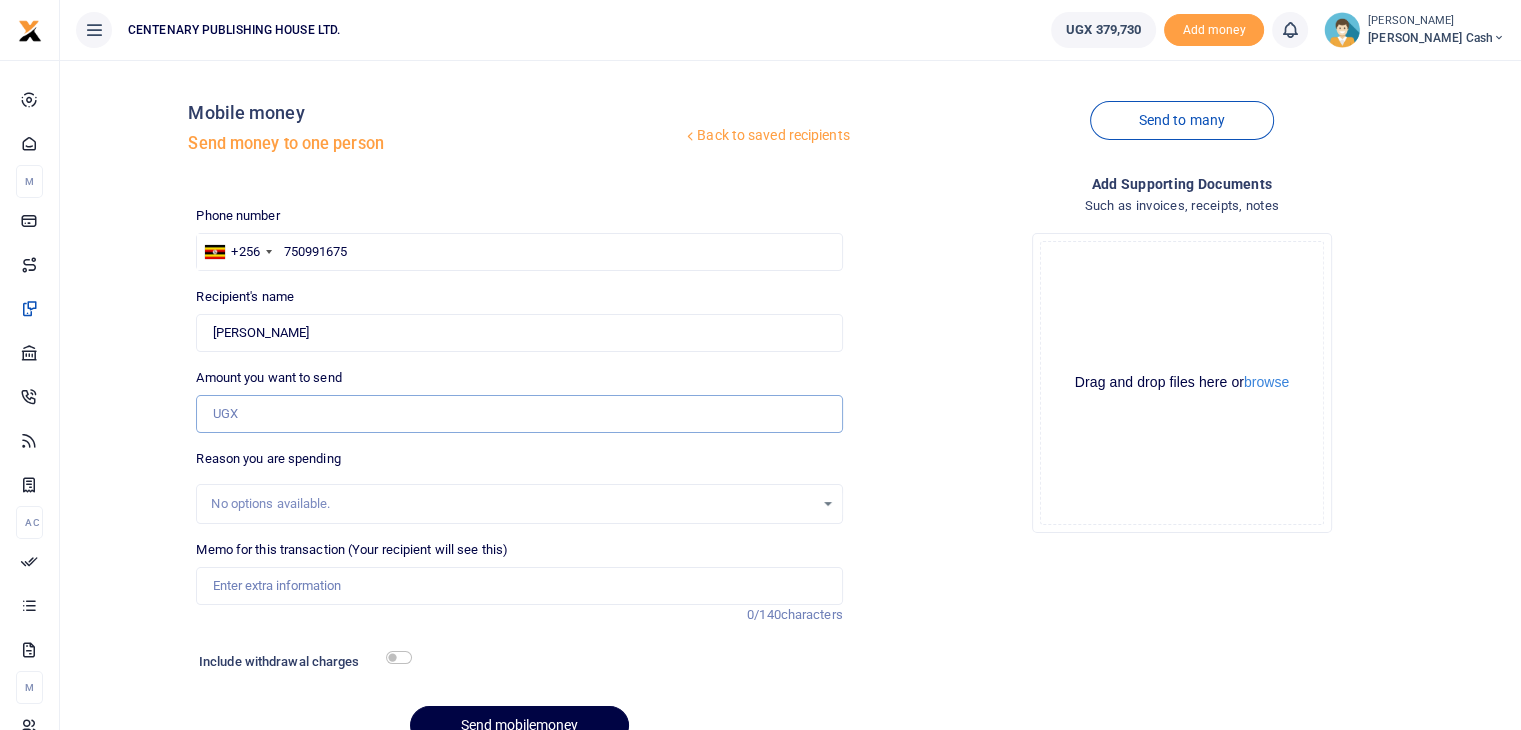 click on "Amount you want to send" at bounding box center [519, 414] 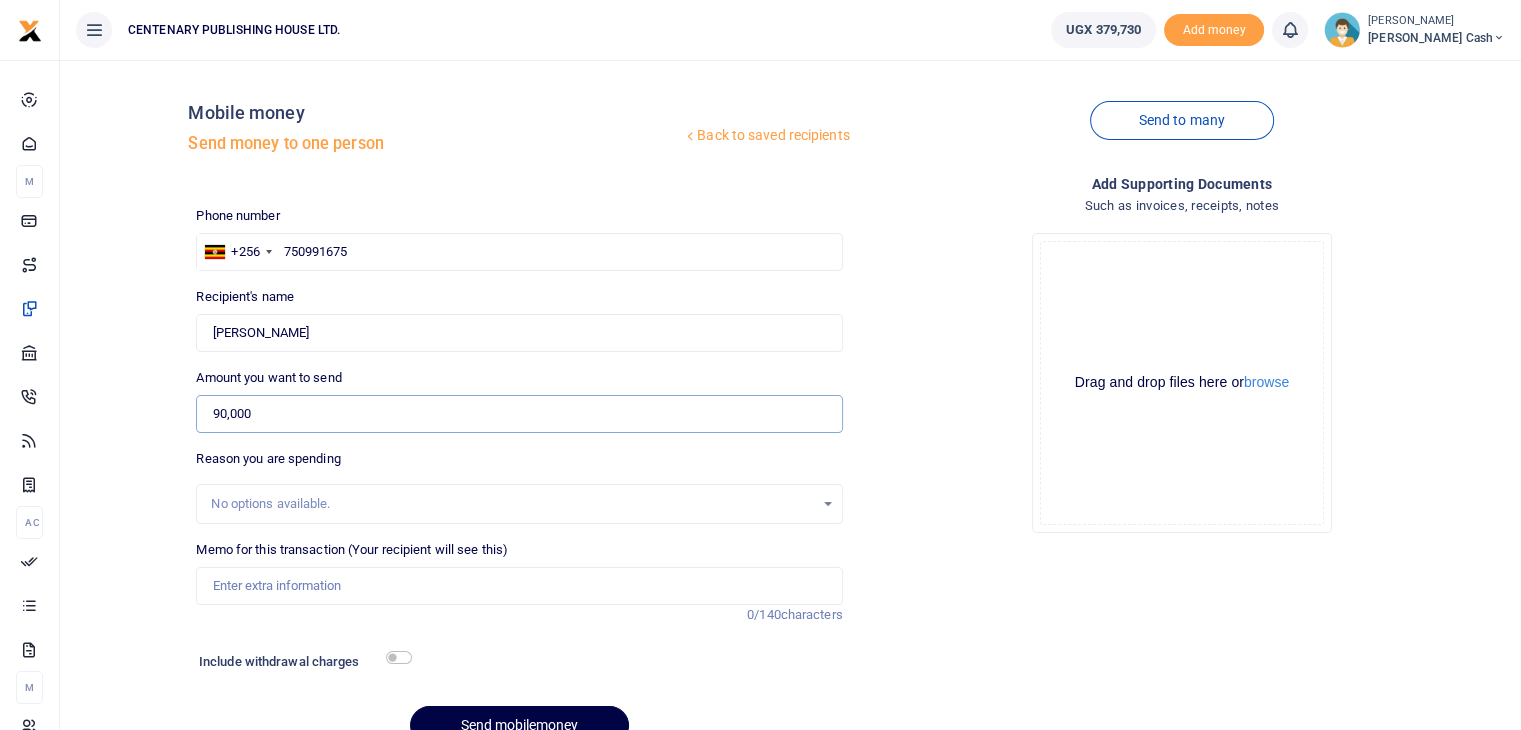 type on "90,000" 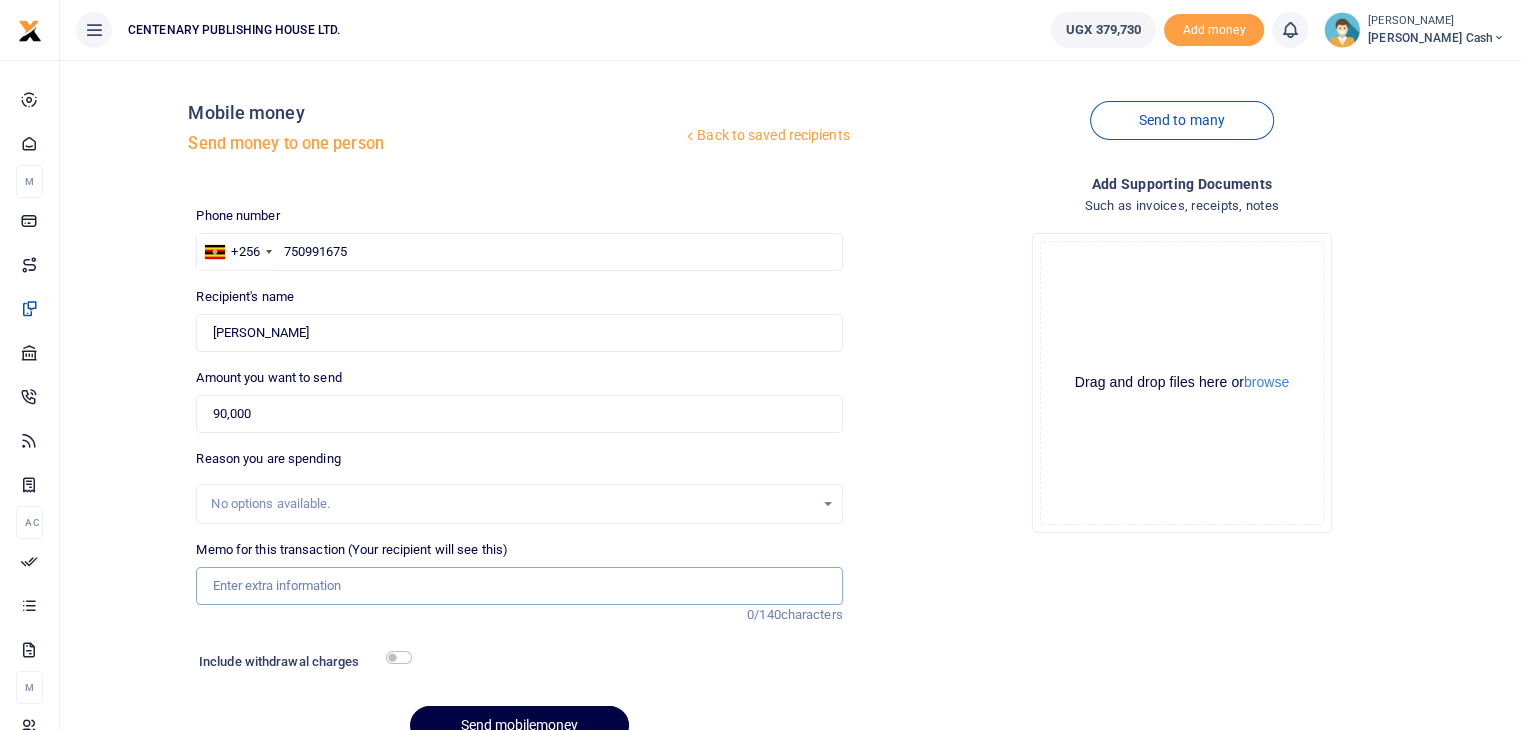 click on "Memo for this transaction (Your recipient will see this)" at bounding box center [519, 586] 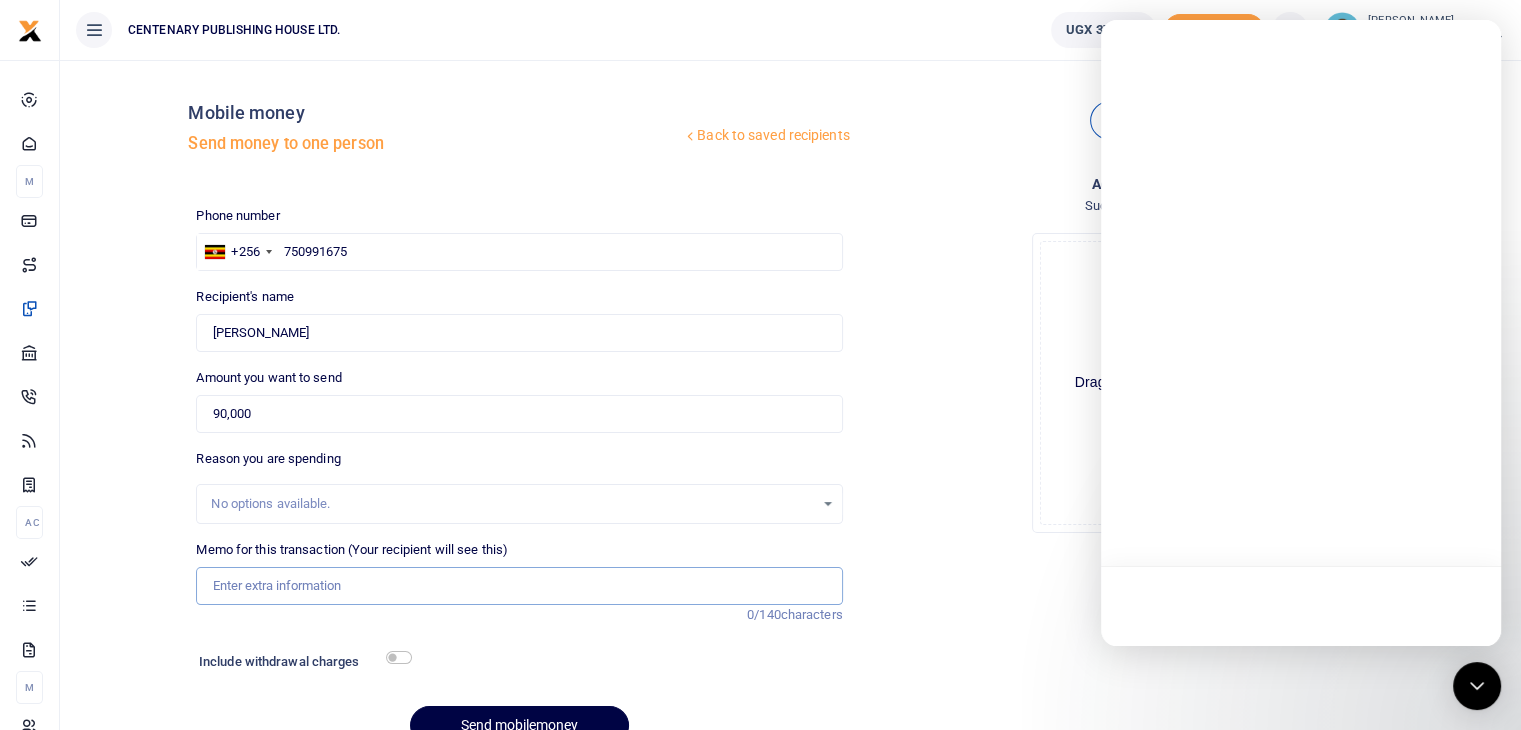type on "C" 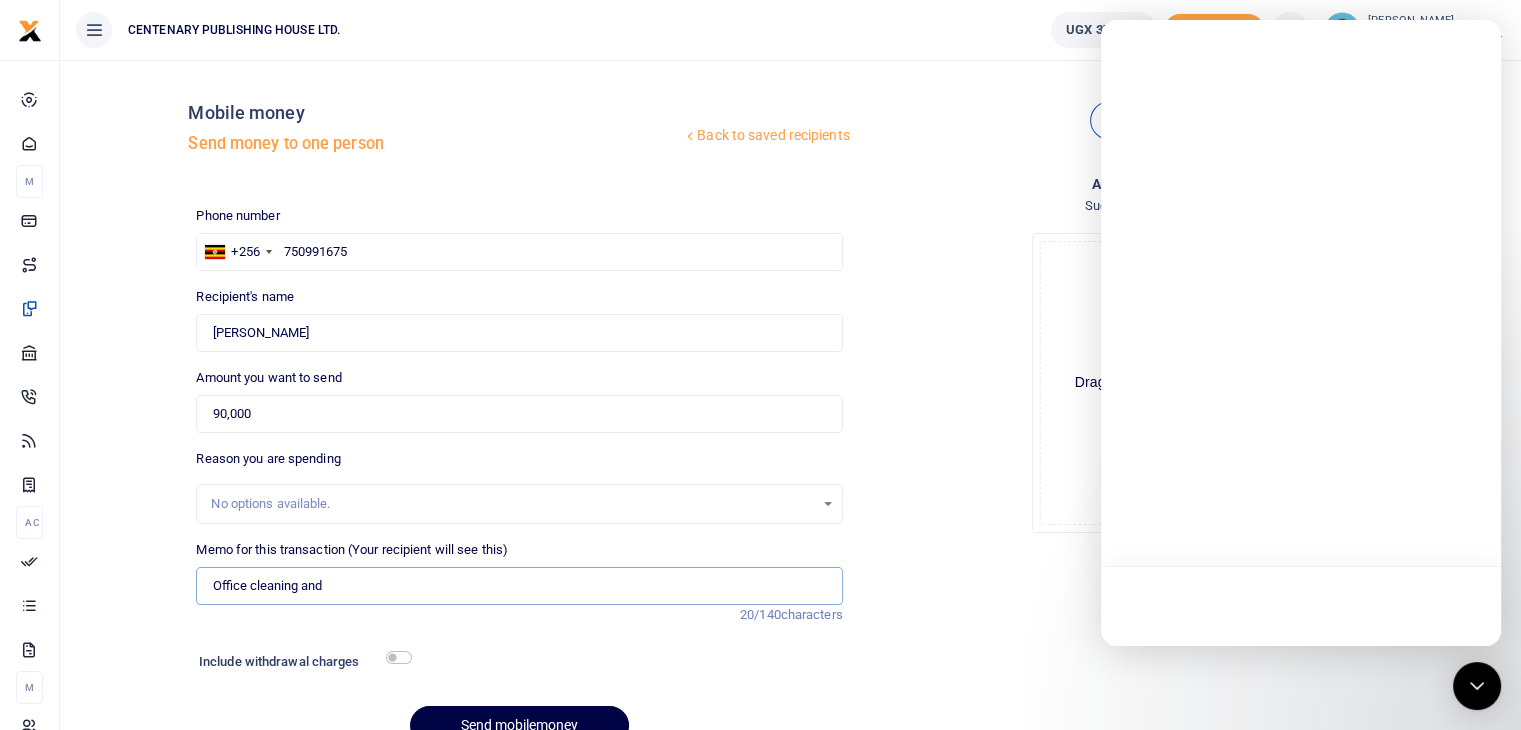 type on "Office cleaning and" 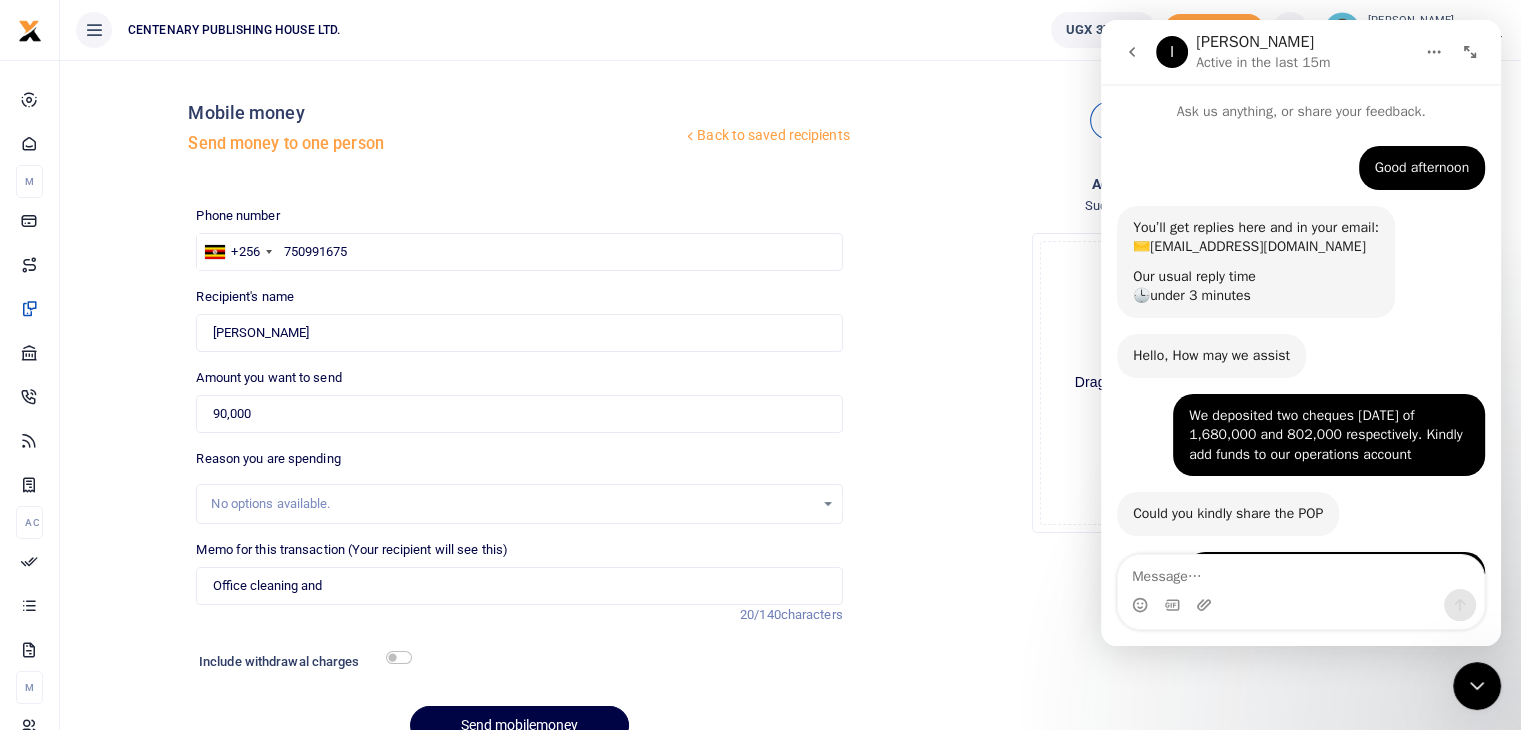 scroll, scrollTop: 0, scrollLeft: 0, axis: both 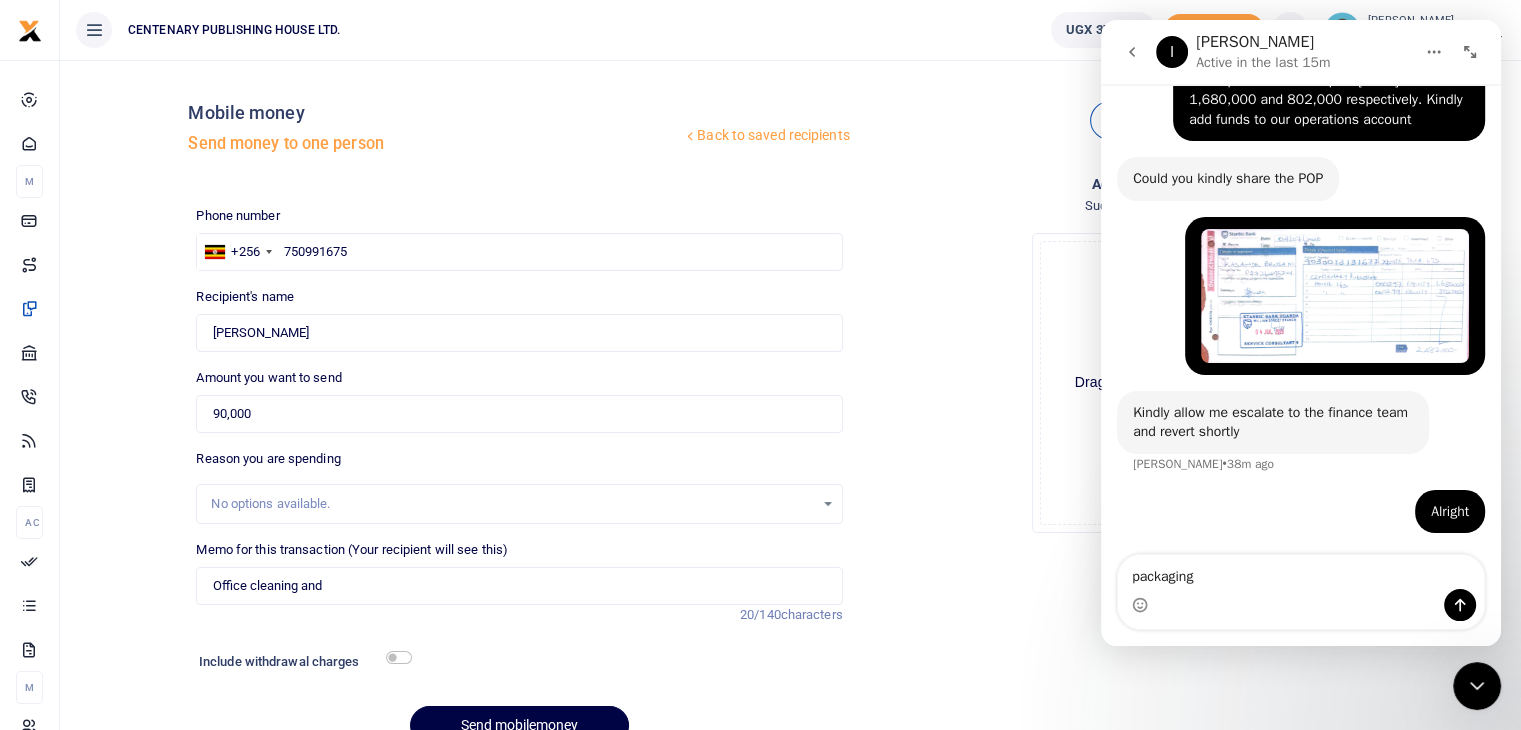 type on "packaging" 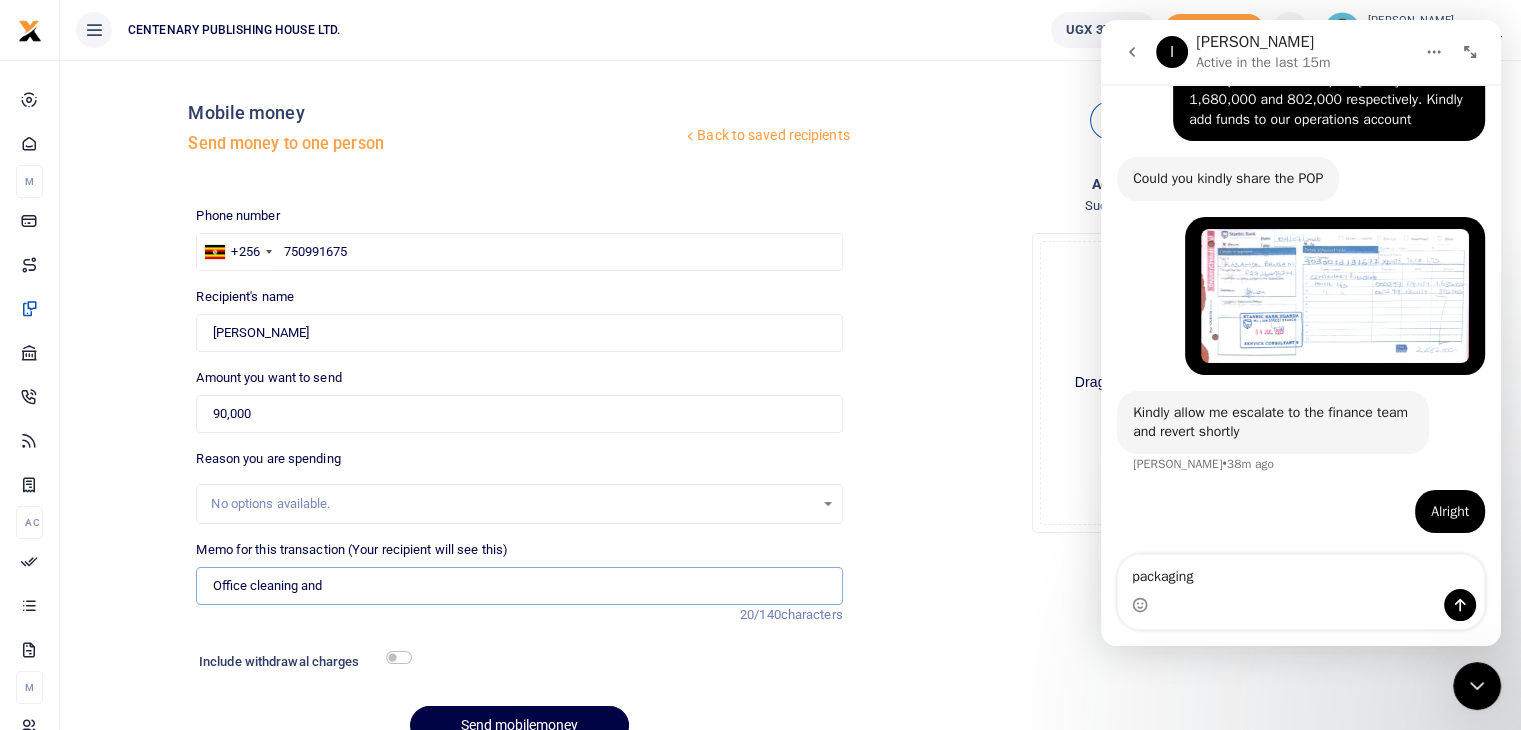 click on "Office cleaning and" at bounding box center [519, 586] 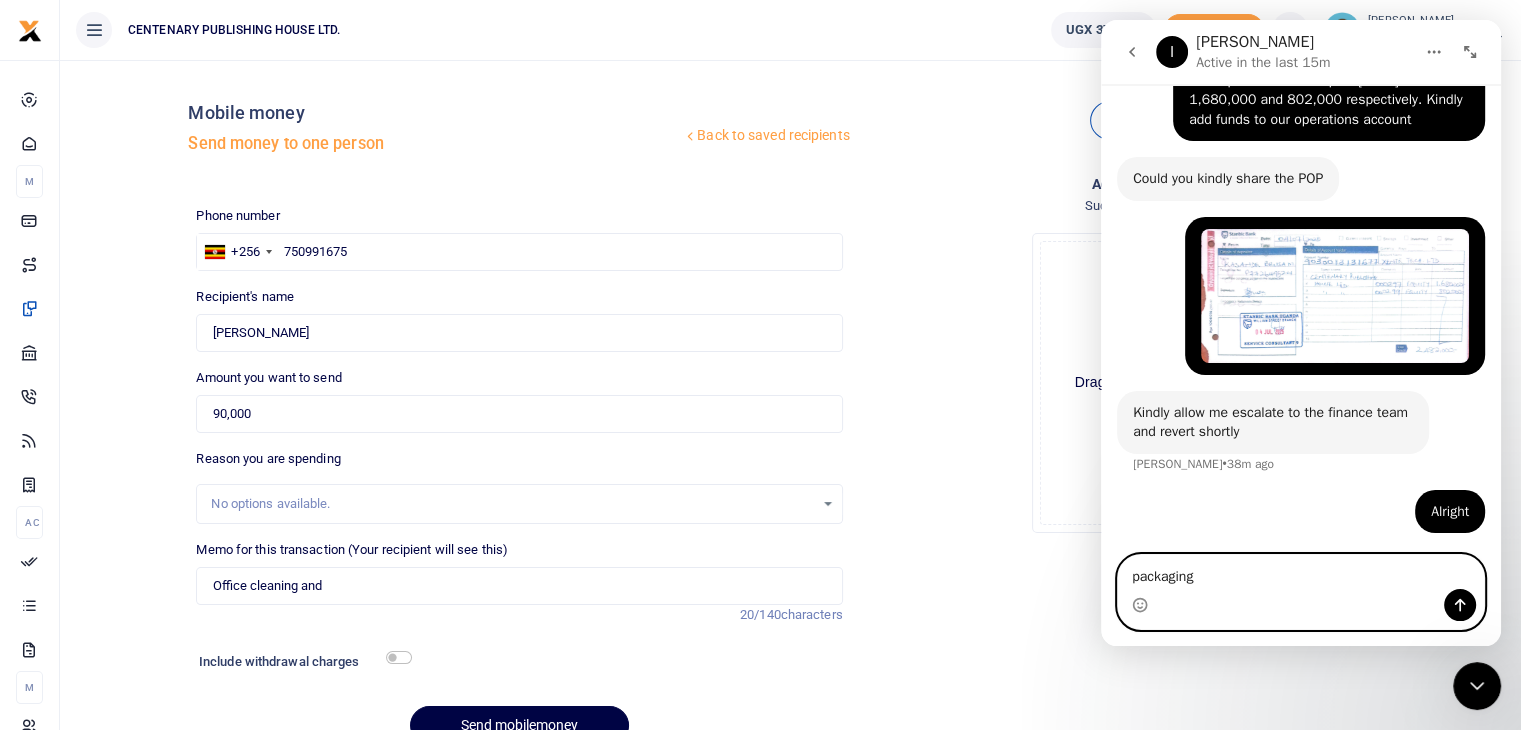 drag, startPoint x: 1232, startPoint y: 585, endPoint x: 2173, endPoint y: 609, distance: 941.306 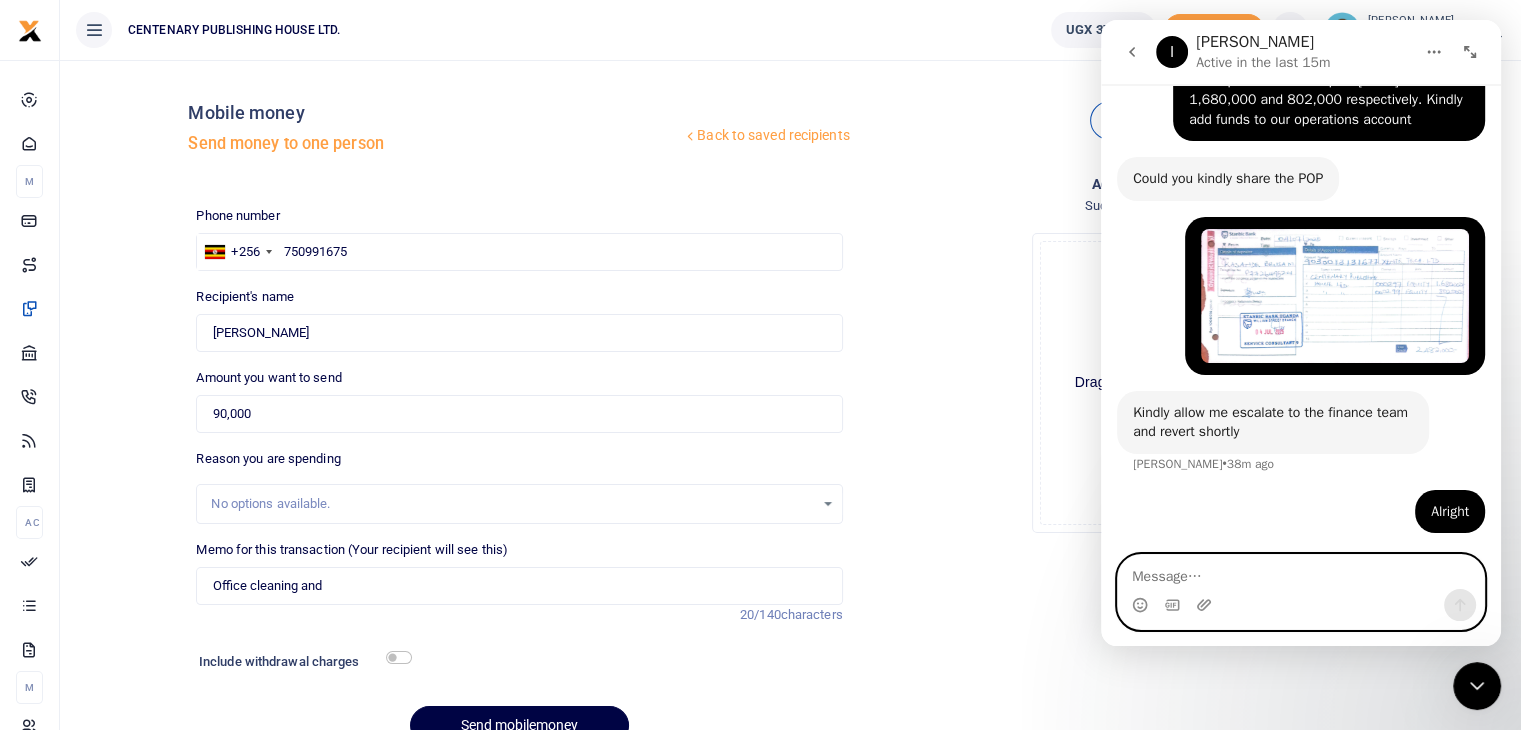 type 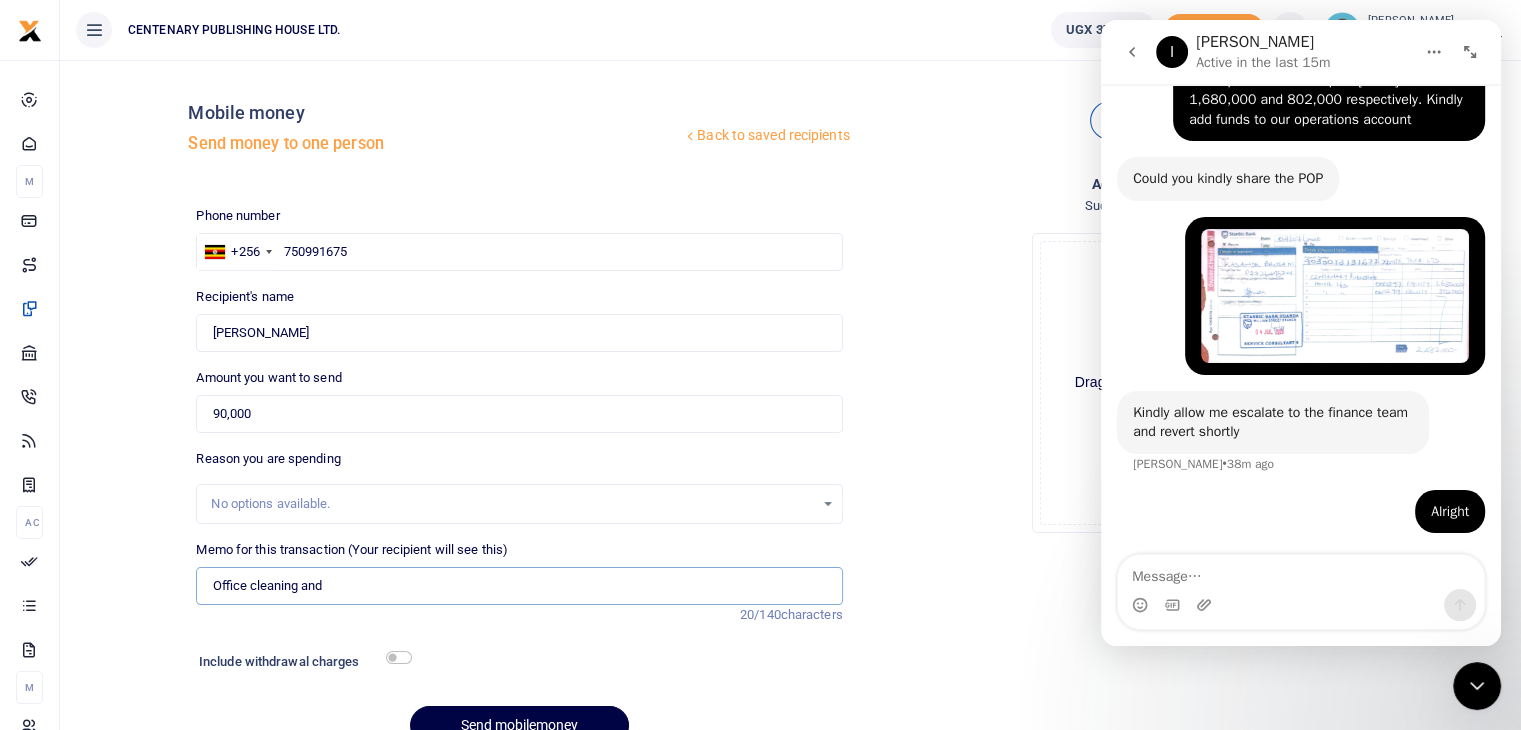 click on "Office cleaning and" at bounding box center [519, 586] 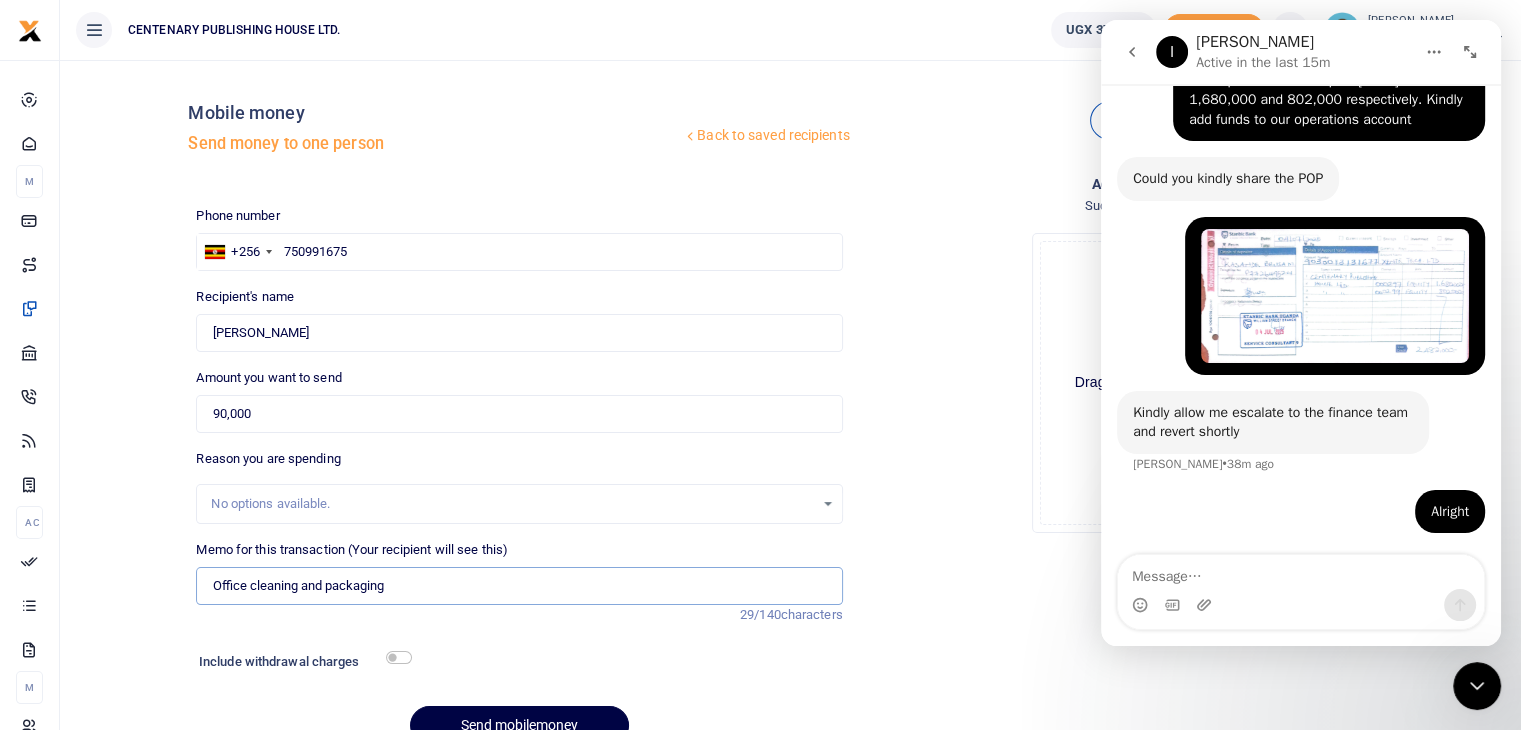 type on "Office cleaning and packaging" 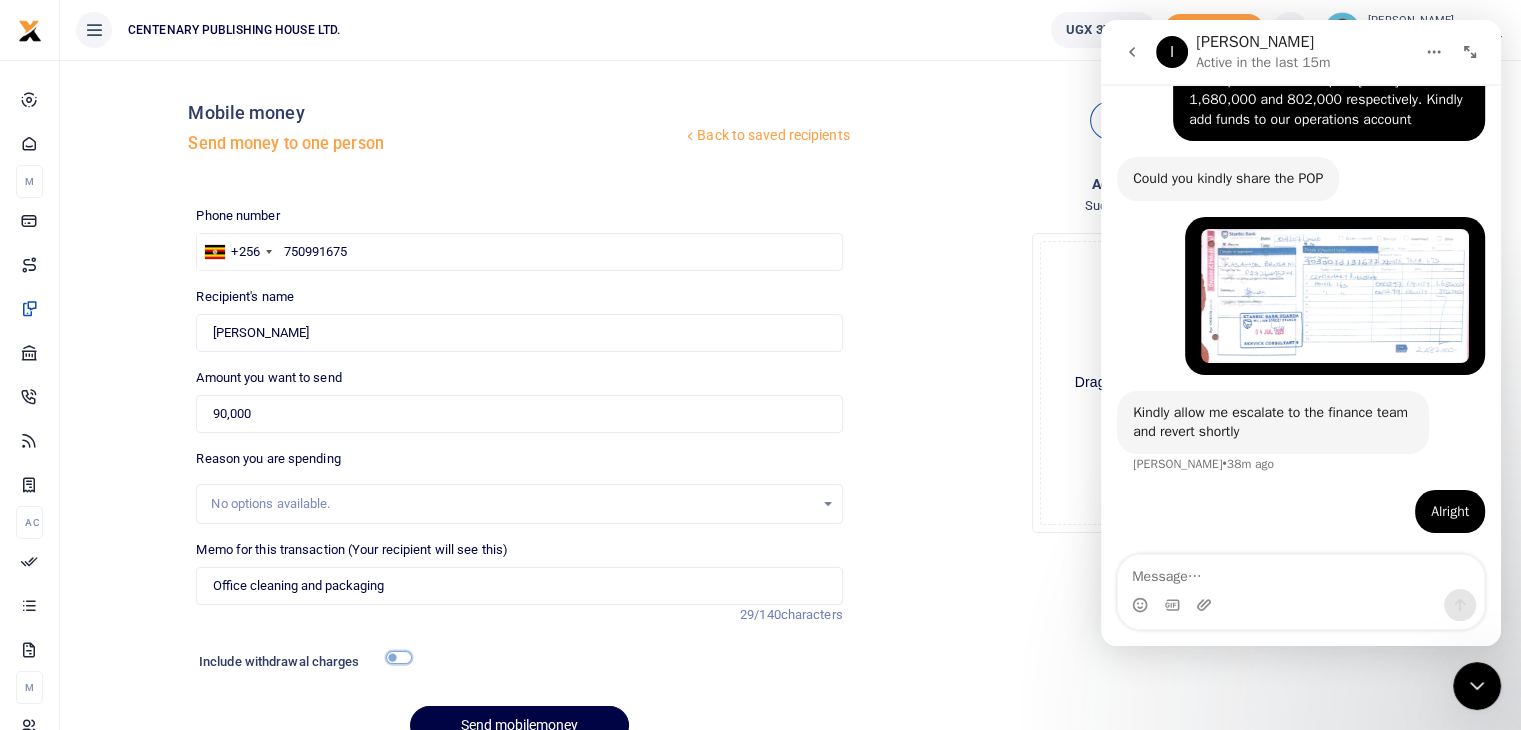 click at bounding box center [399, 657] 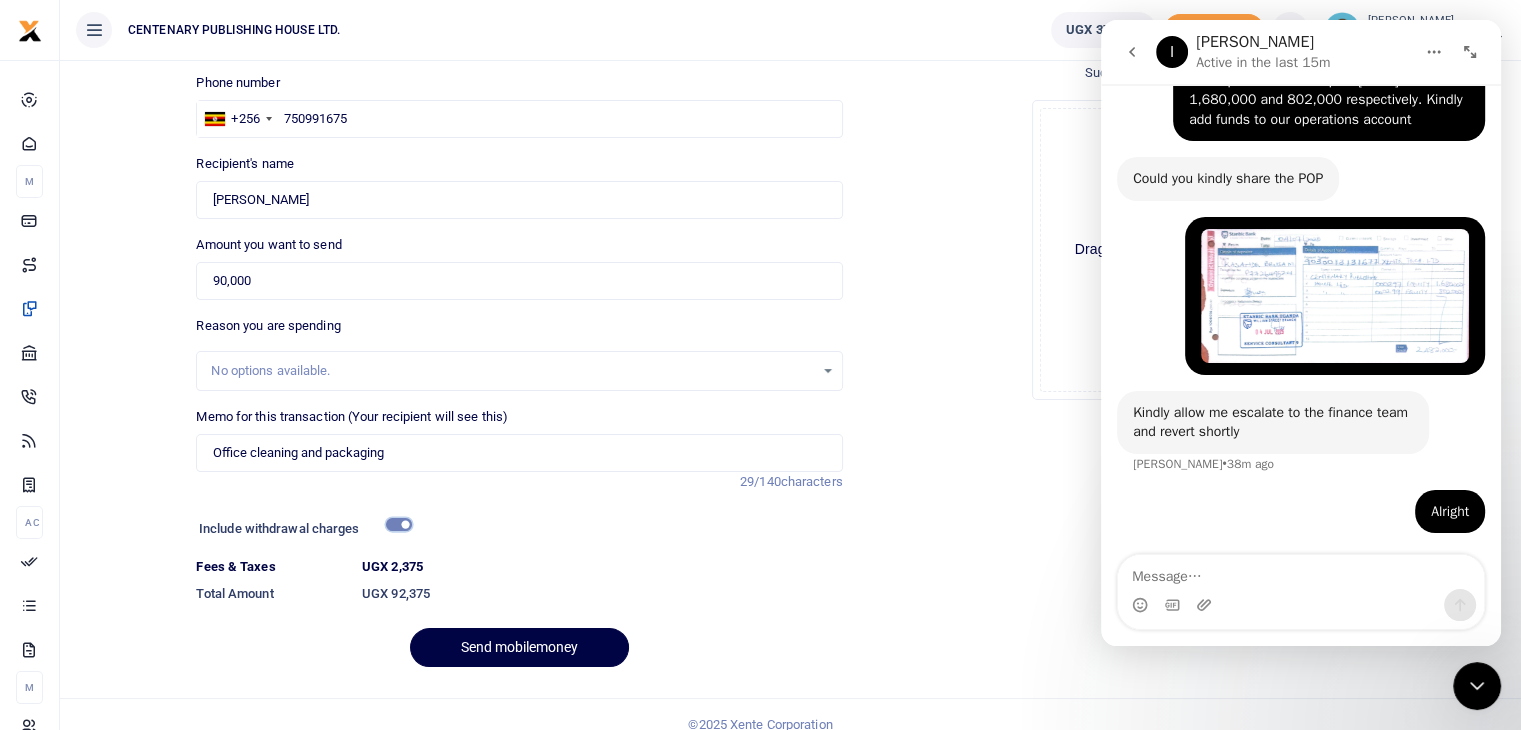 scroll, scrollTop: 153, scrollLeft: 0, axis: vertical 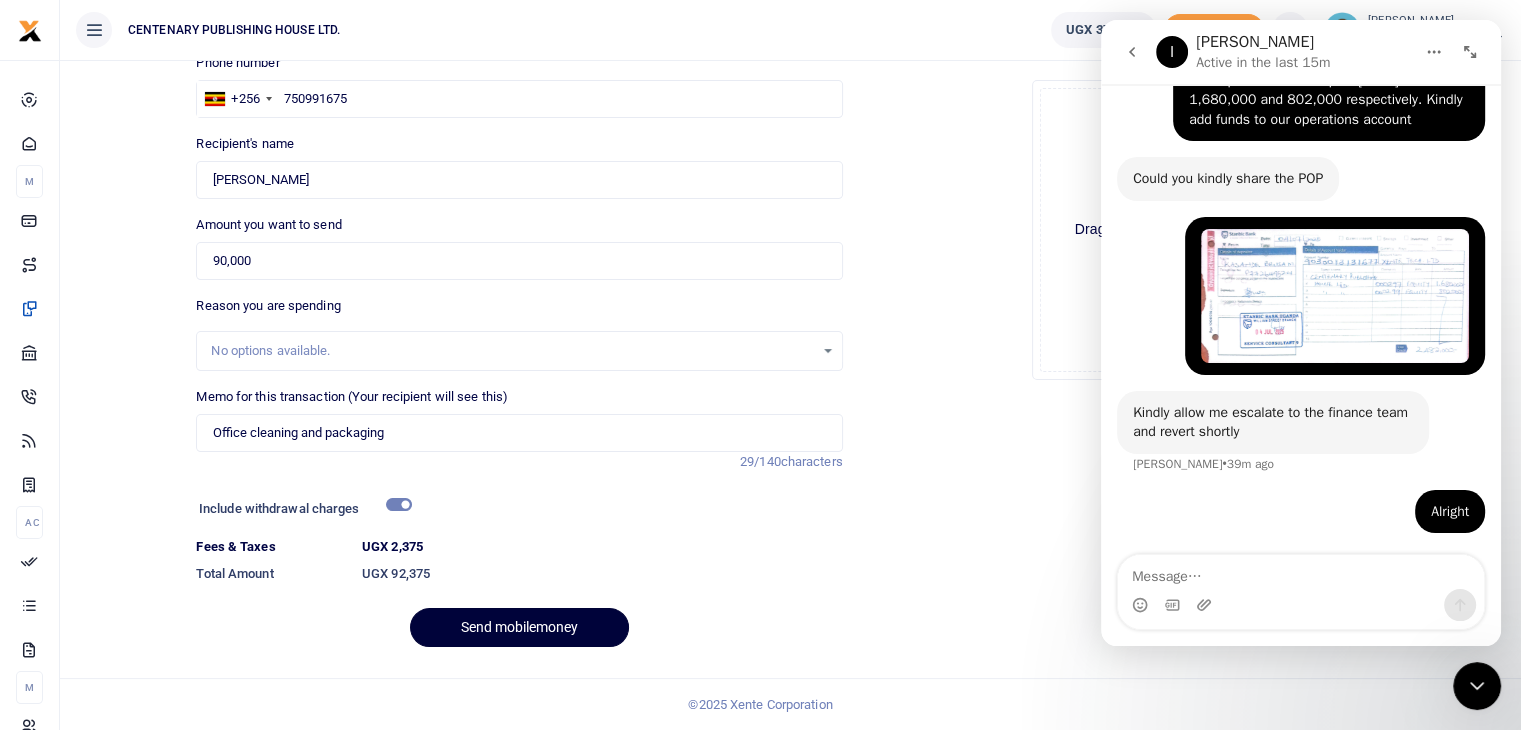 click on "Send mobilemoney" at bounding box center [519, 627] 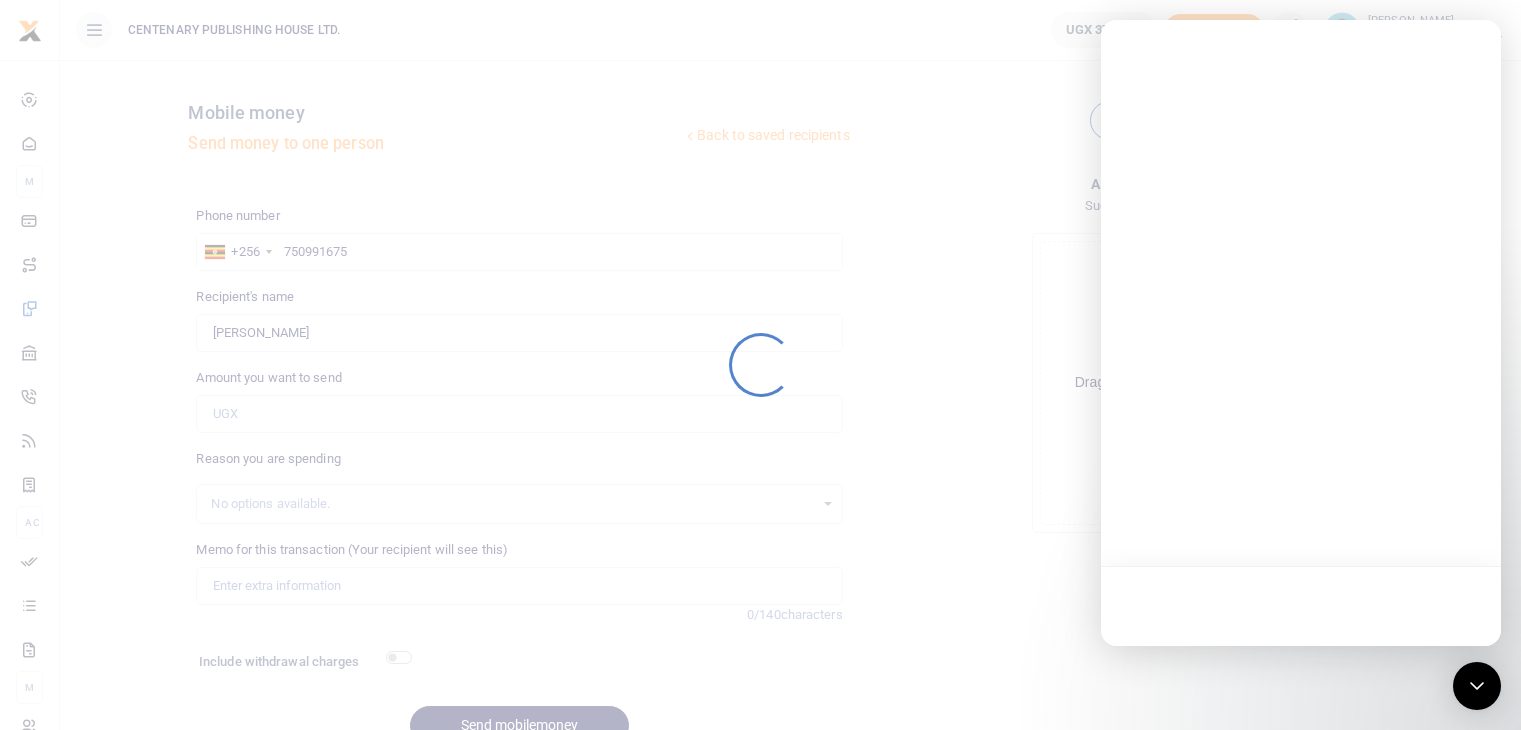 scroll, scrollTop: 98, scrollLeft: 0, axis: vertical 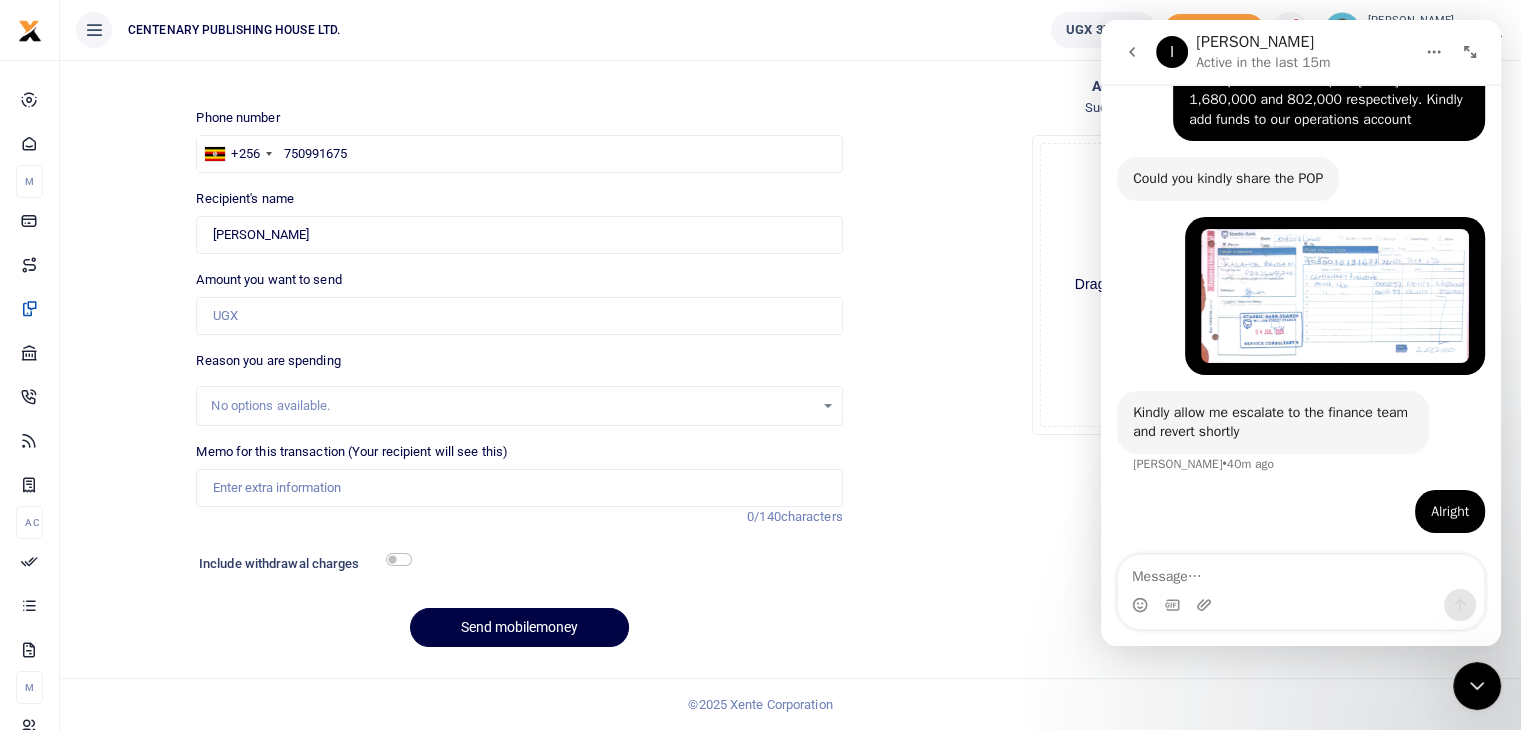 click 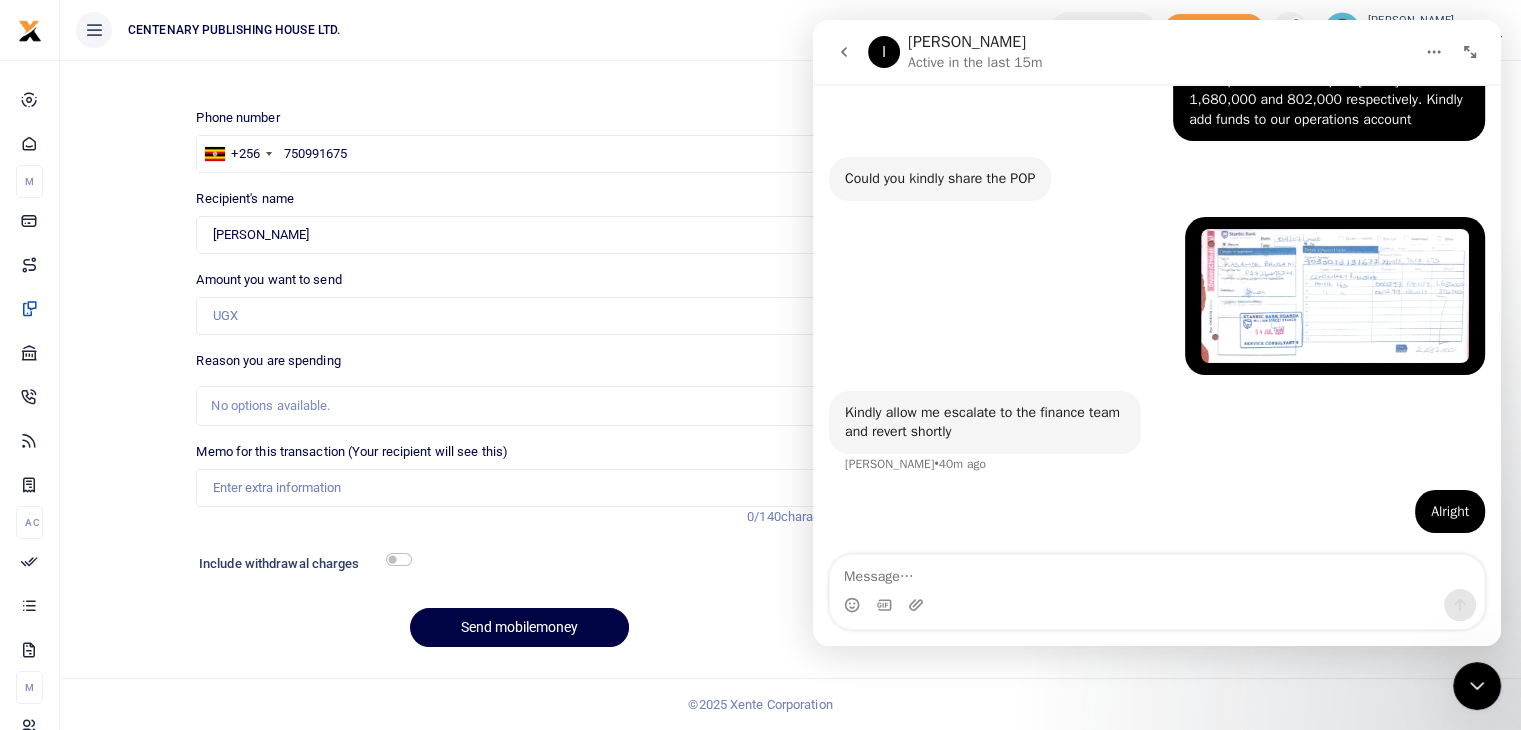 scroll, scrollTop: 296, scrollLeft: 0, axis: vertical 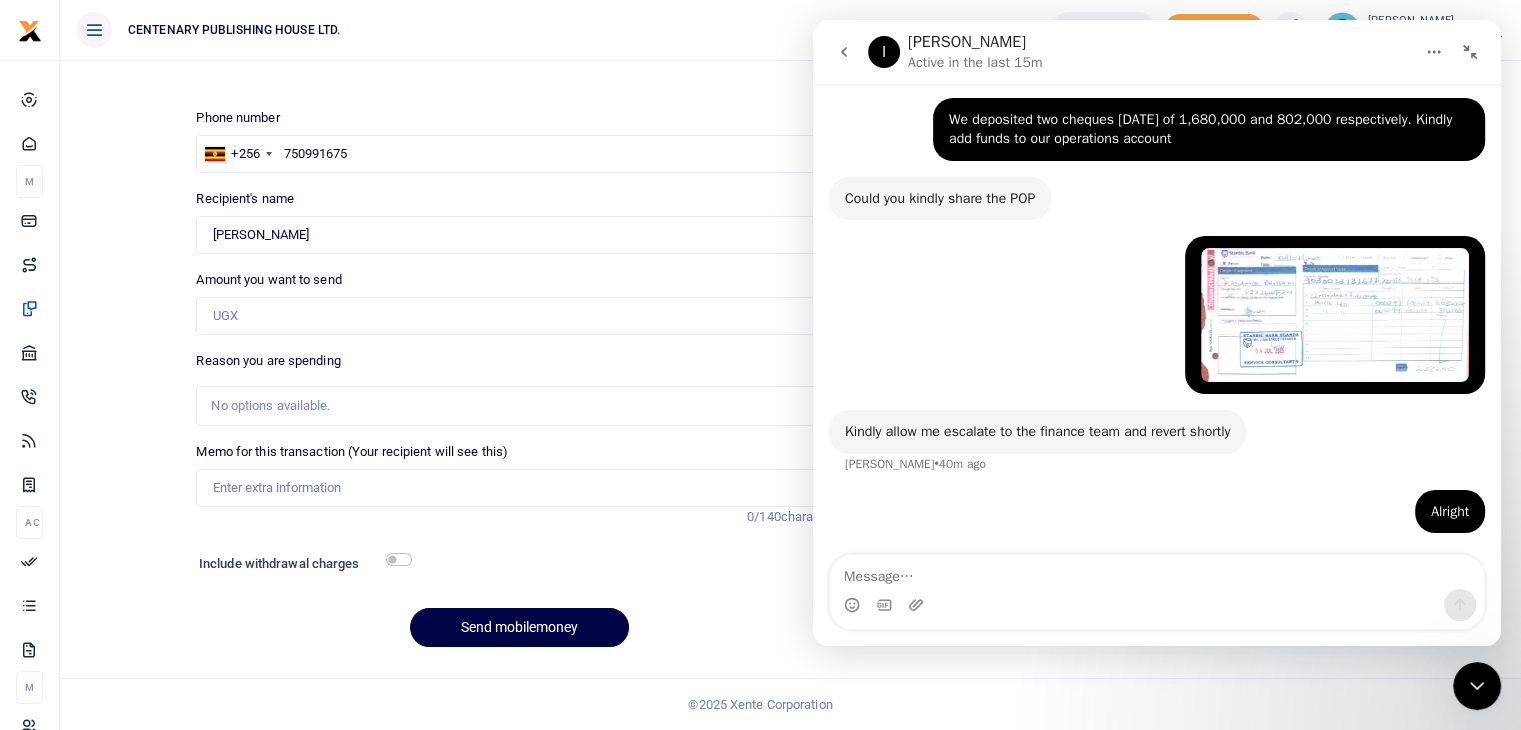click at bounding box center [1470, 52] 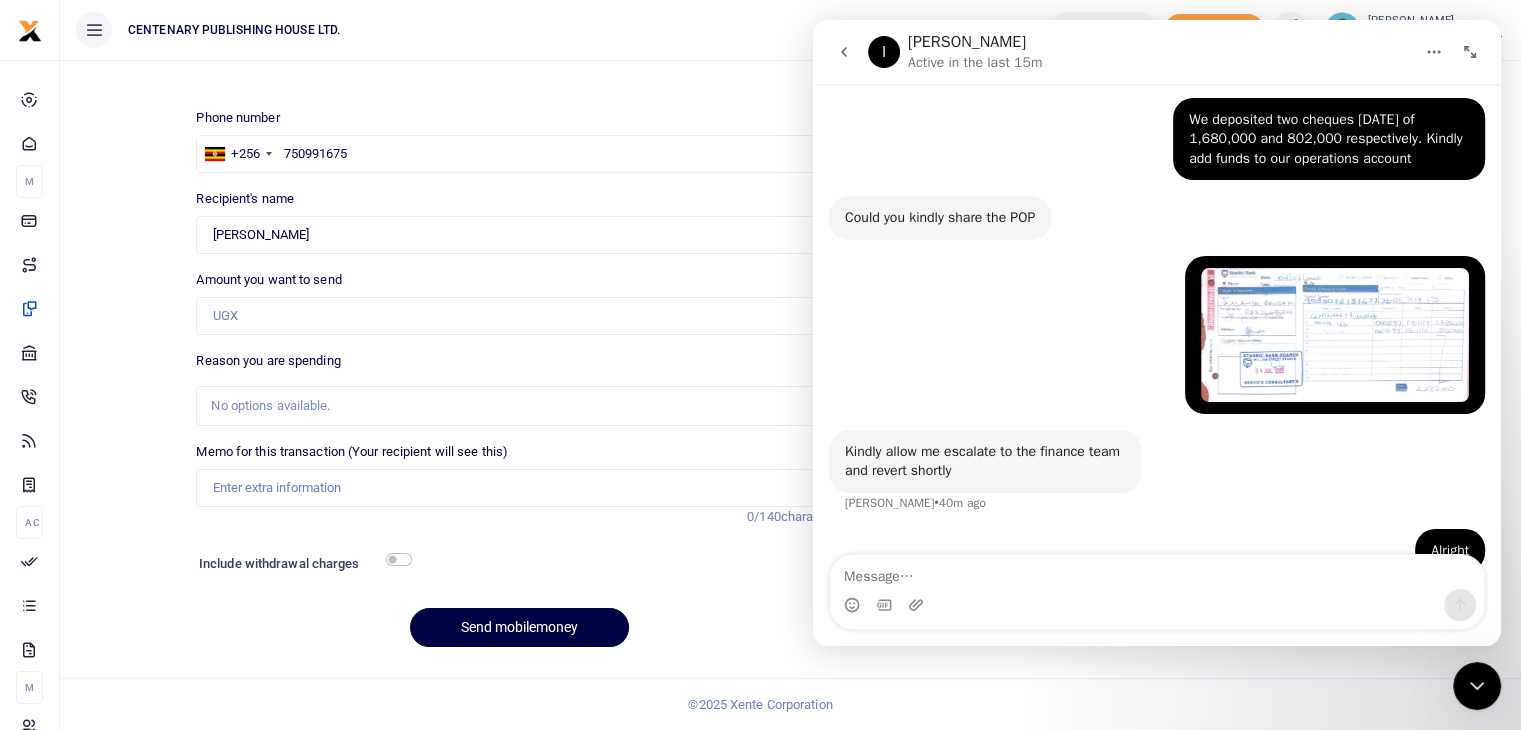scroll, scrollTop: 335, scrollLeft: 0, axis: vertical 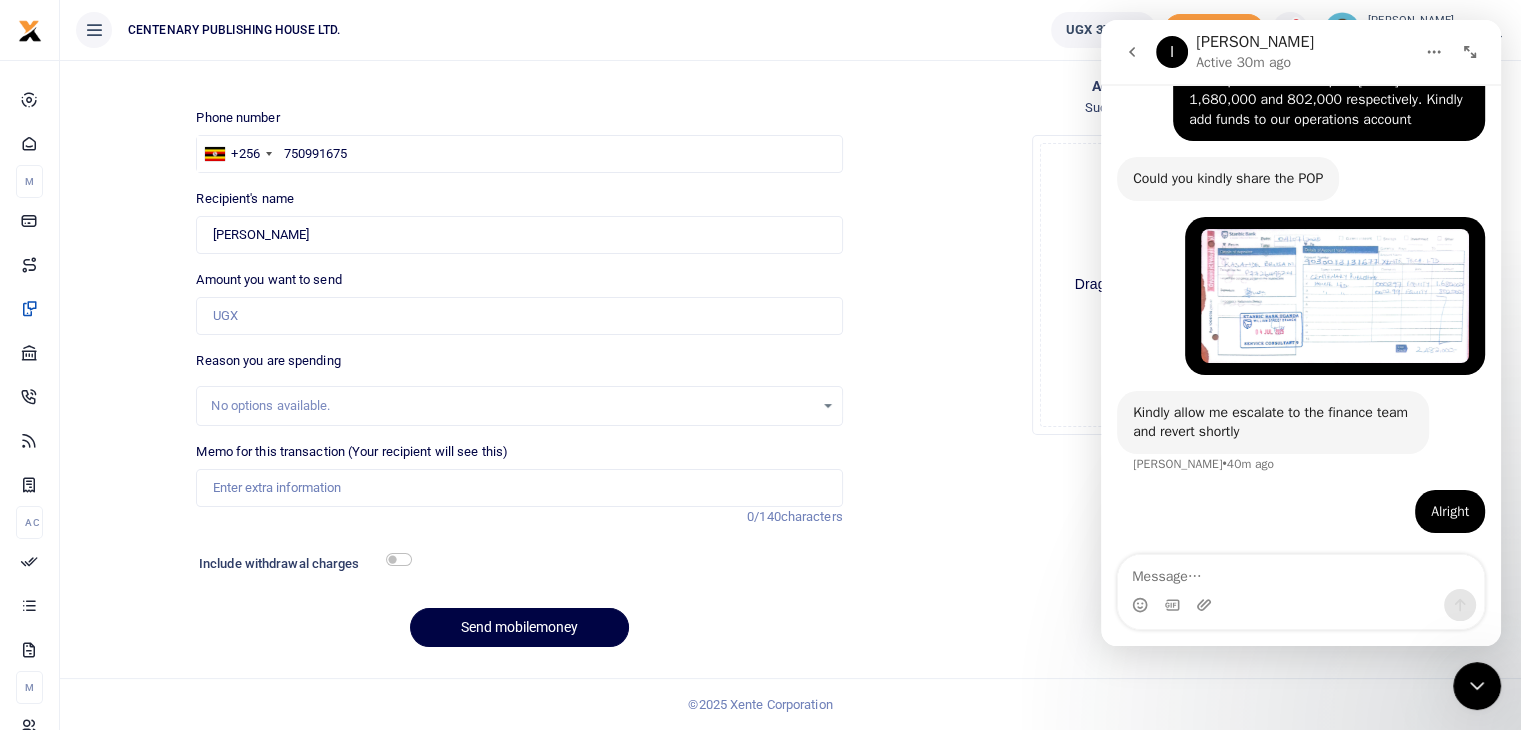 click at bounding box center [1477, 686] 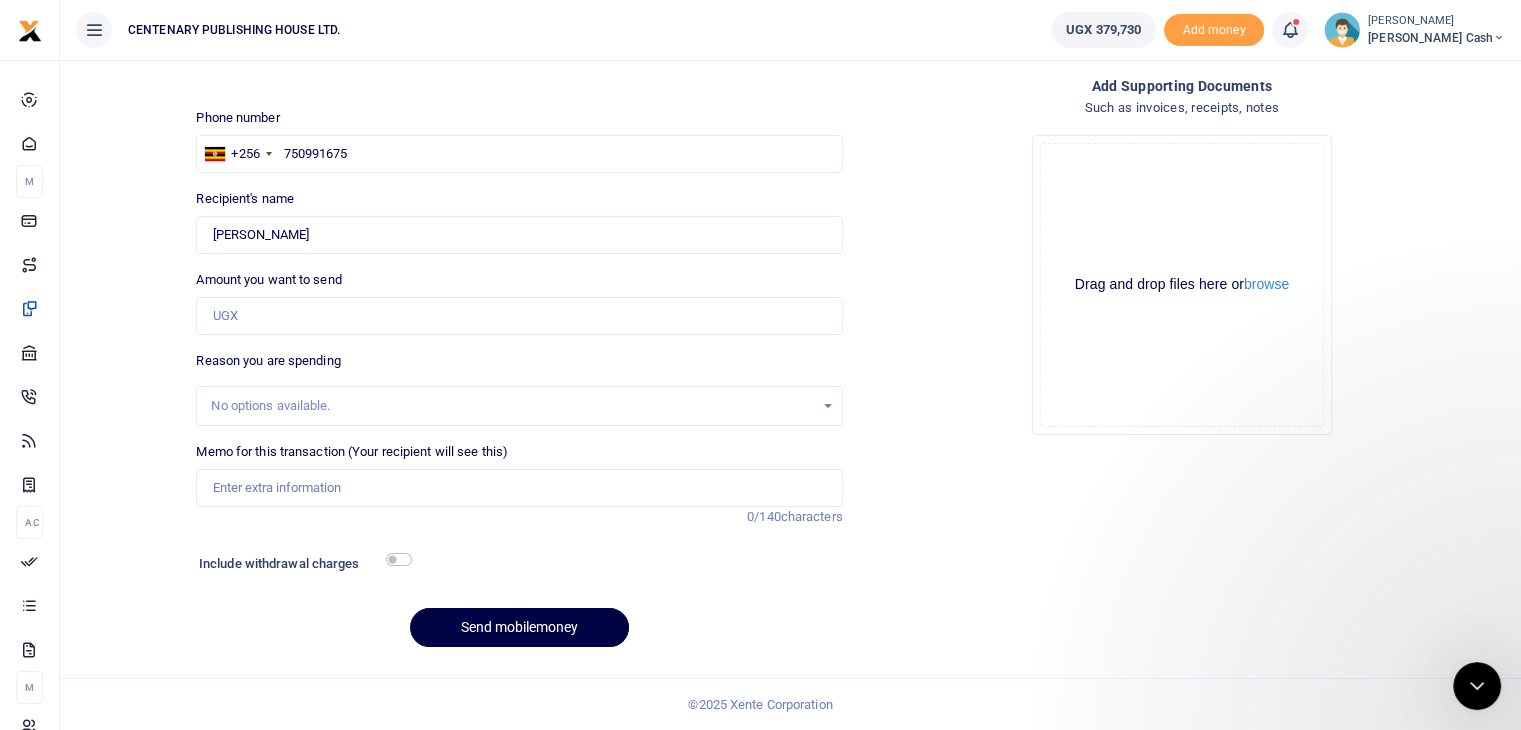 scroll, scrollTop: 0, scrollLeft: 0, axis: both 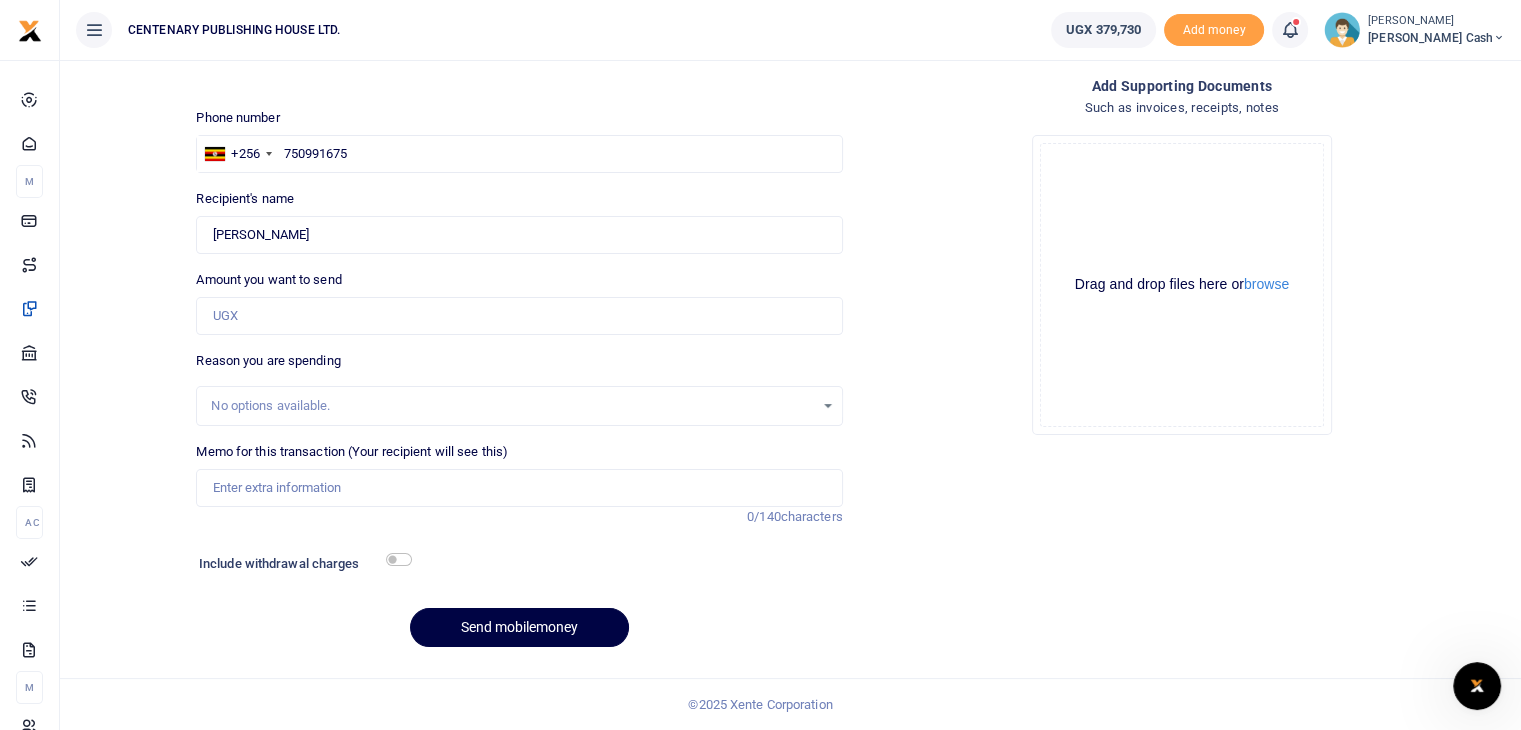 click at bounding box center (1290, 30) 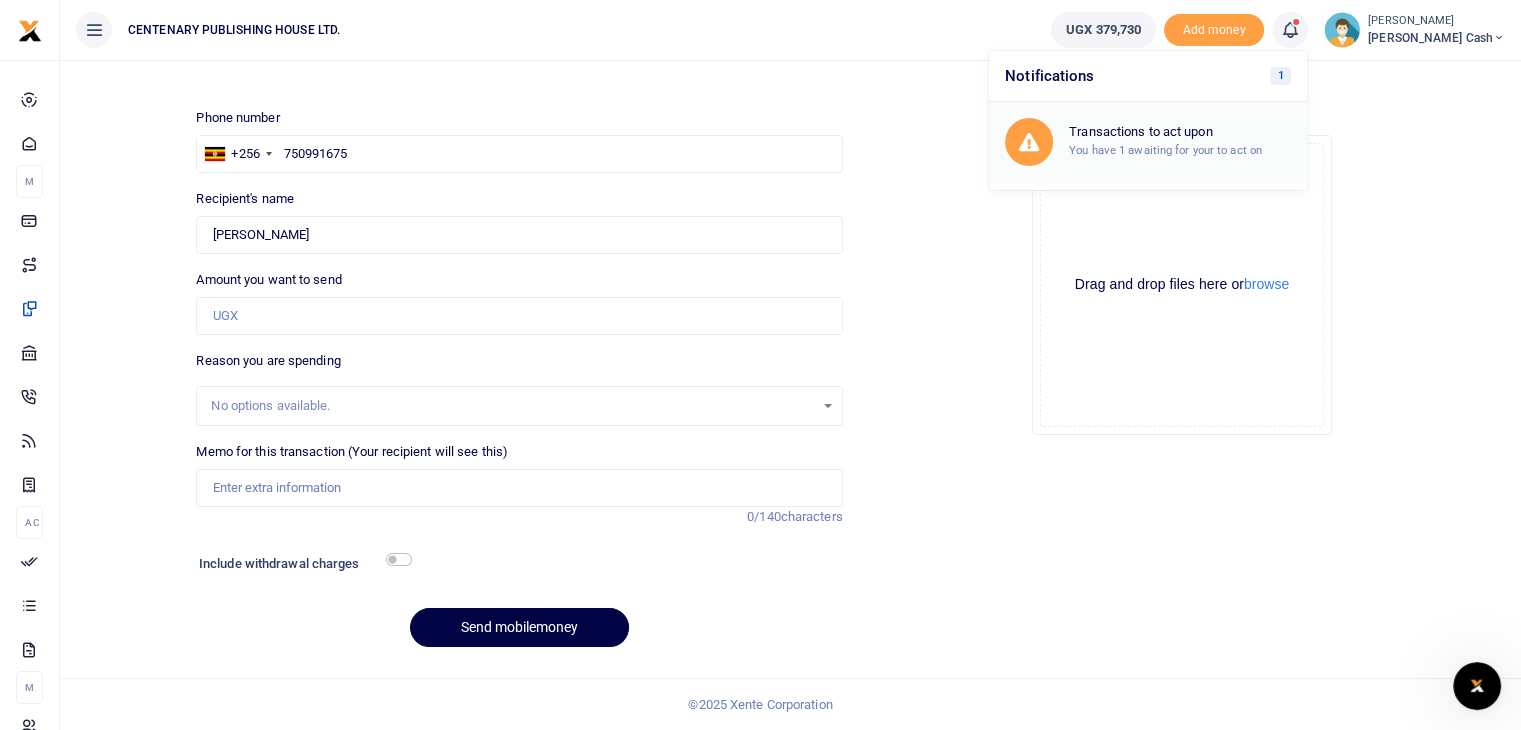 click on "Transactions to act upon" at bounding box center (1180, 132) 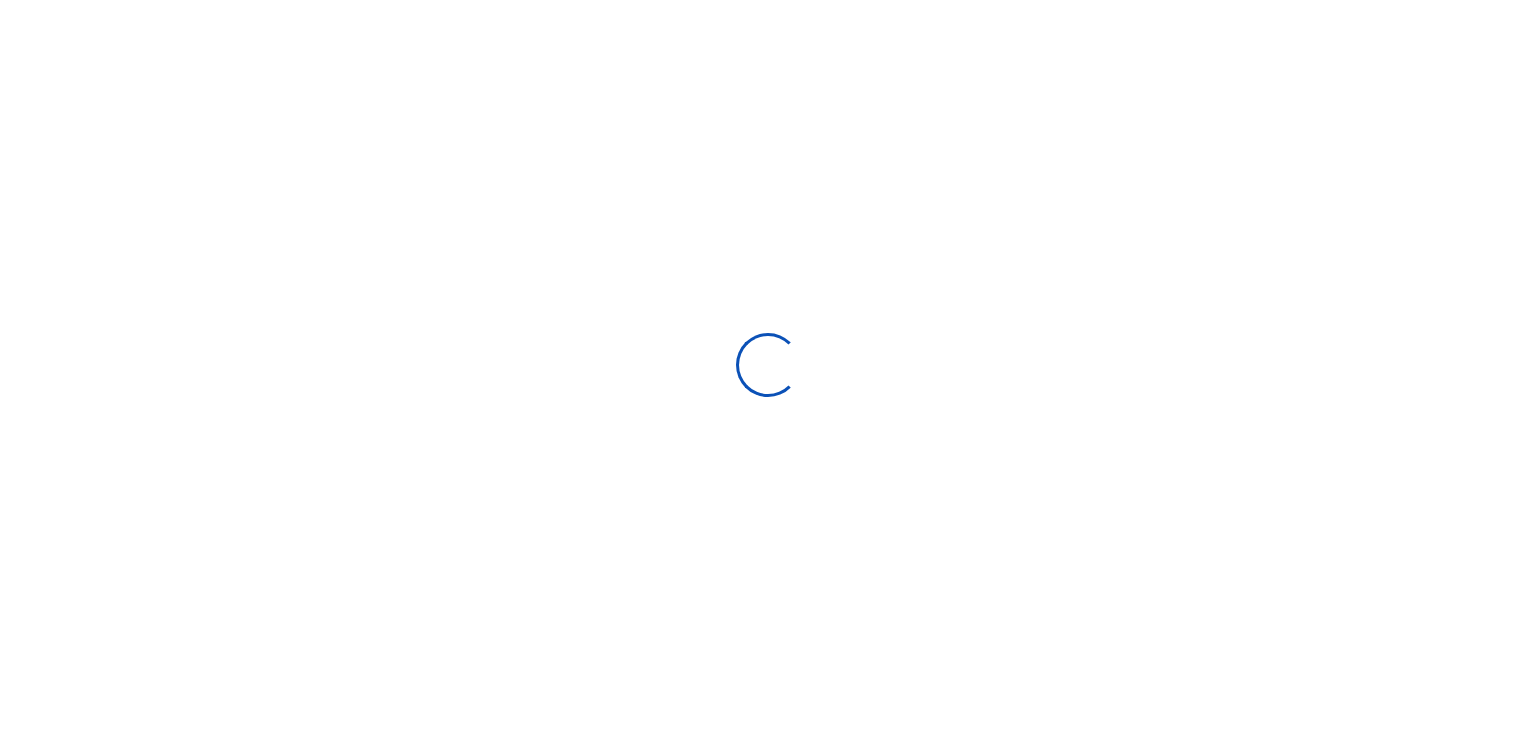 scroll, scrollTop: 0, scrollLeft: 0, axis: both 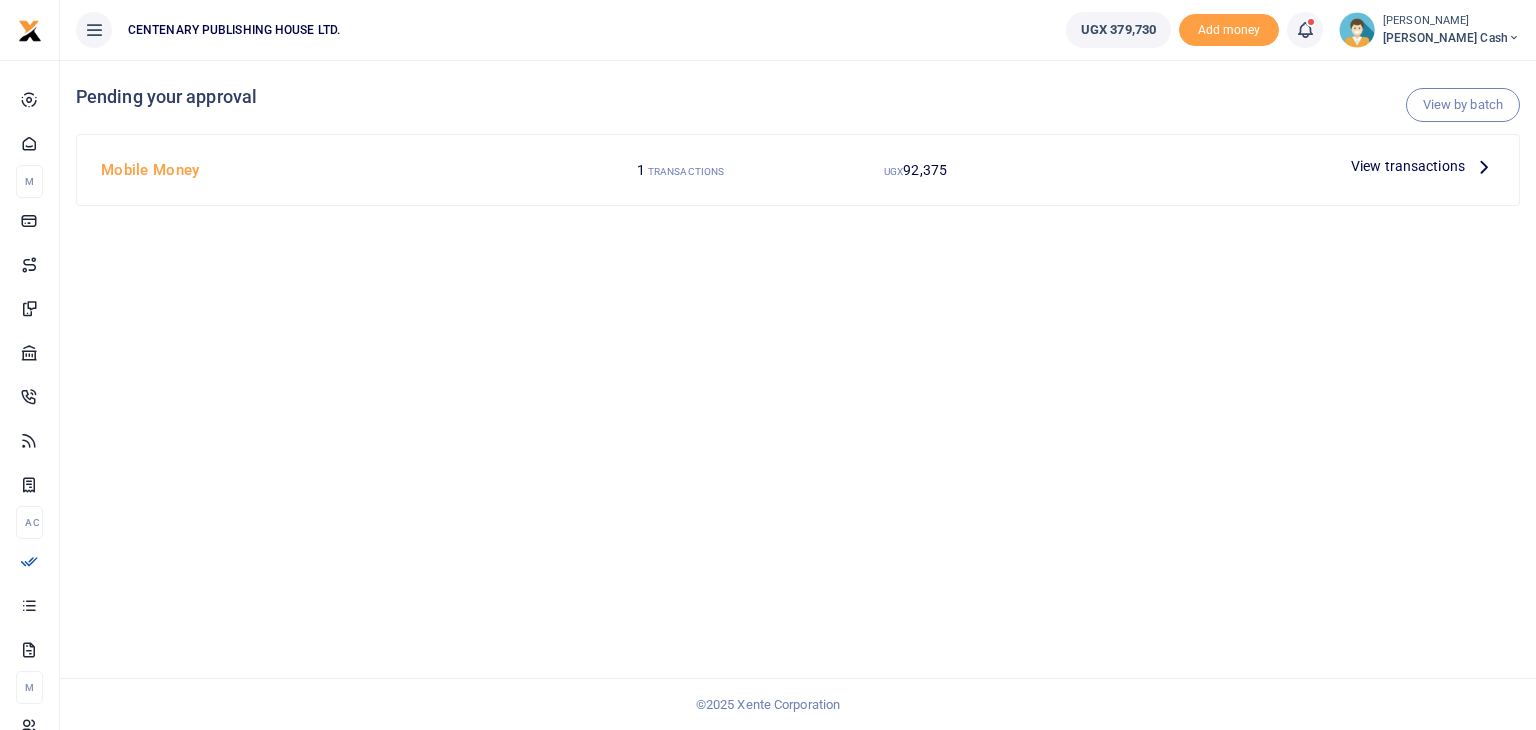 click at bounding box center [1305, 30] 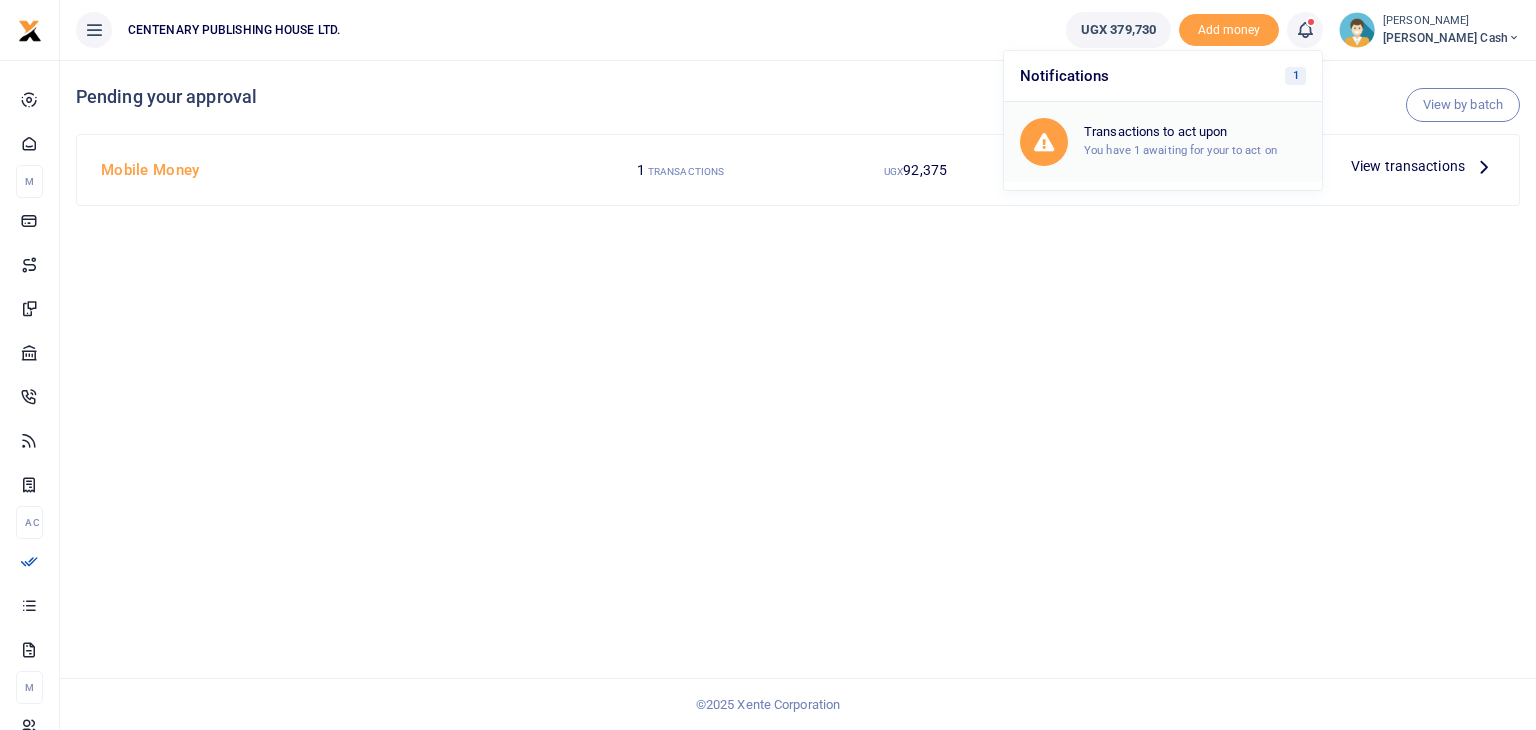 click on "Transactions to act upon" at bounding box center (1195, 132) 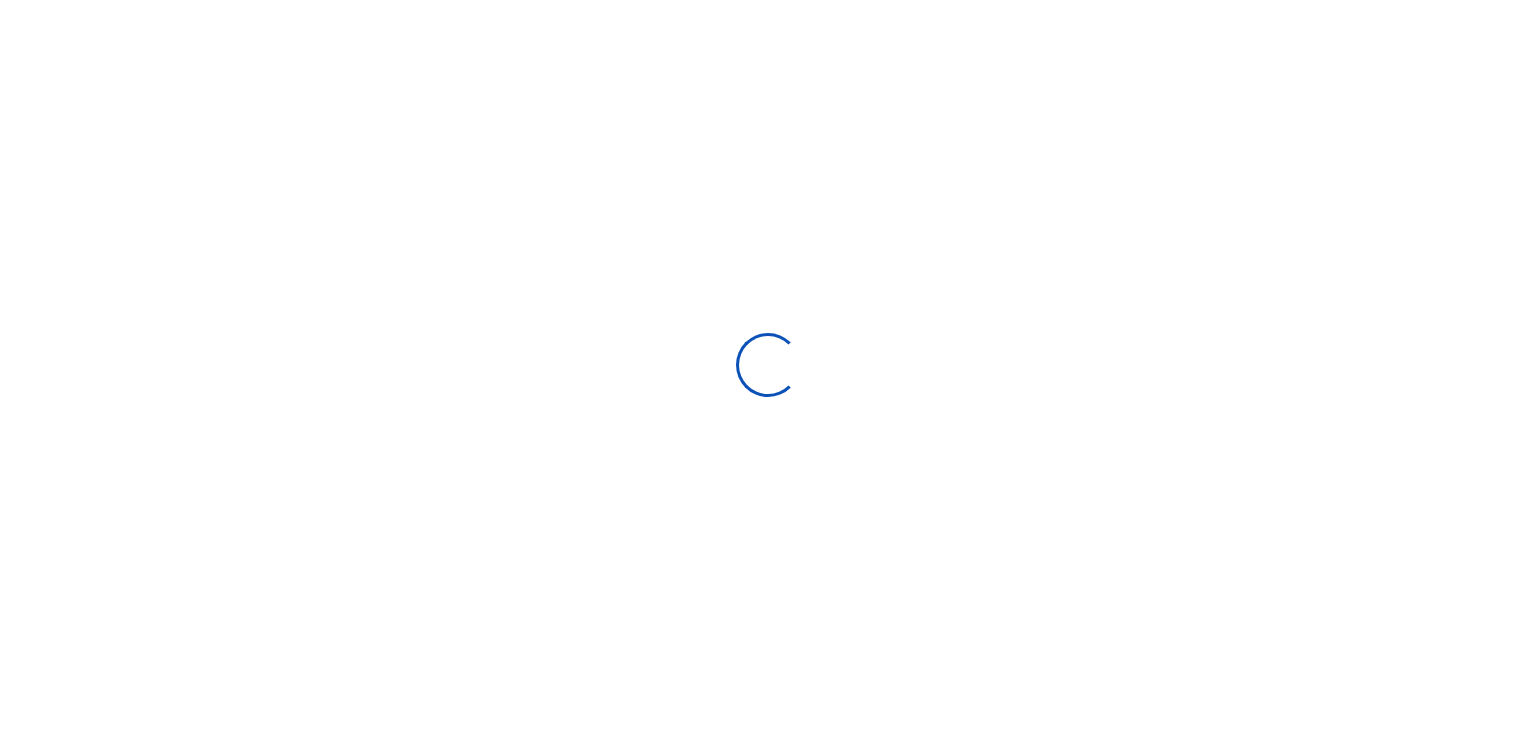 scroll, scrollTop: 0, scrollLeft: 0, axis: both 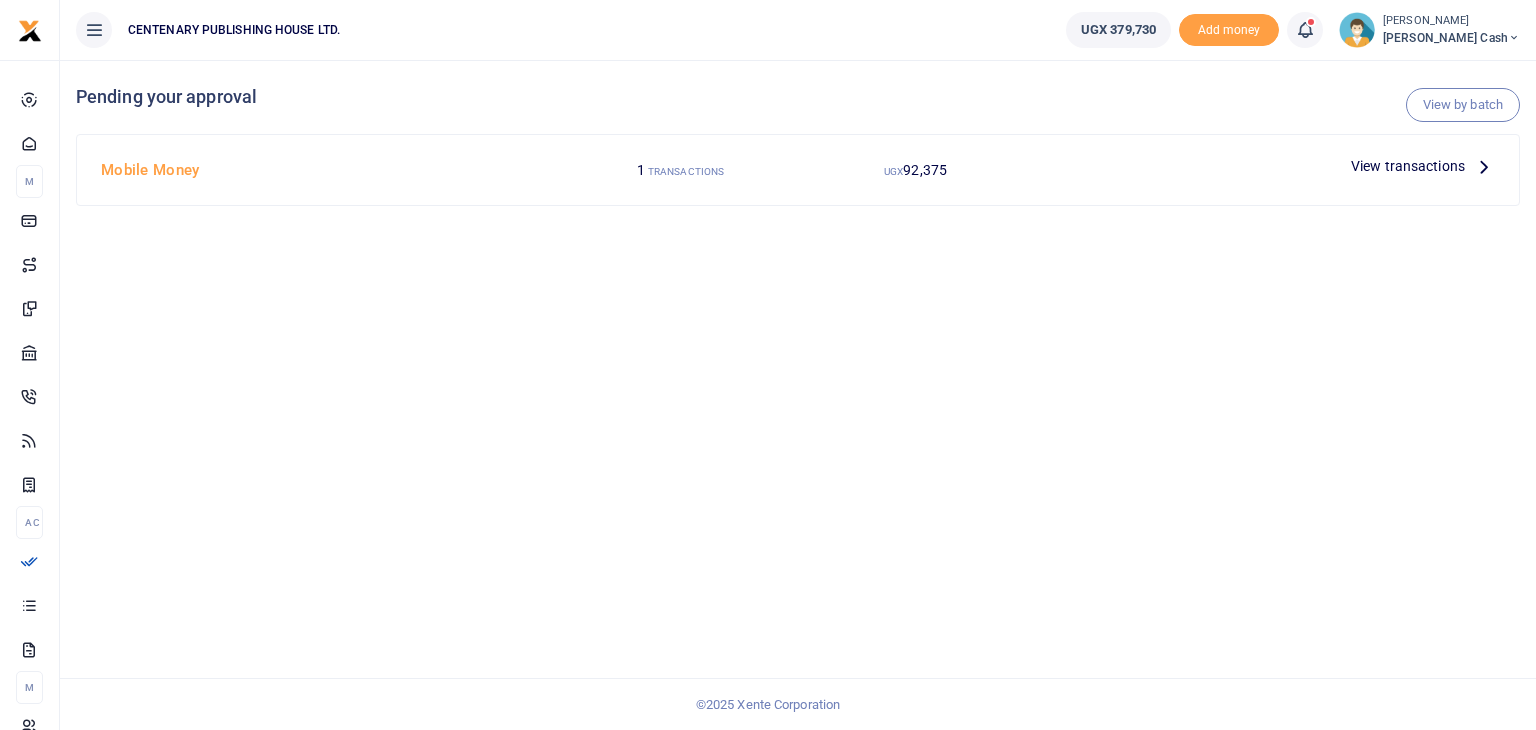 click on "View transactions" at bounding box center (1408, 166) 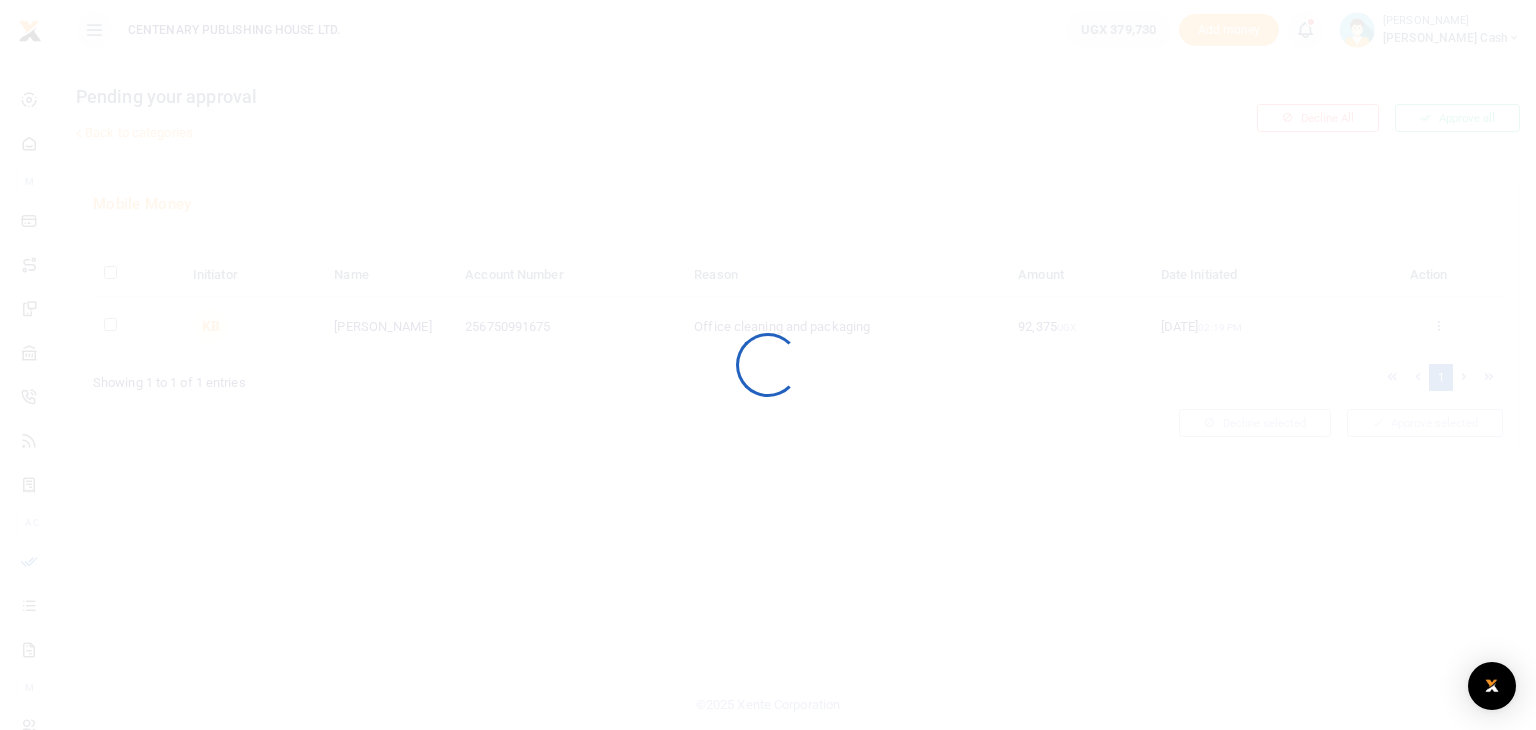 scroll, scrollTop: 0, scrollLeft: 0, axis: both 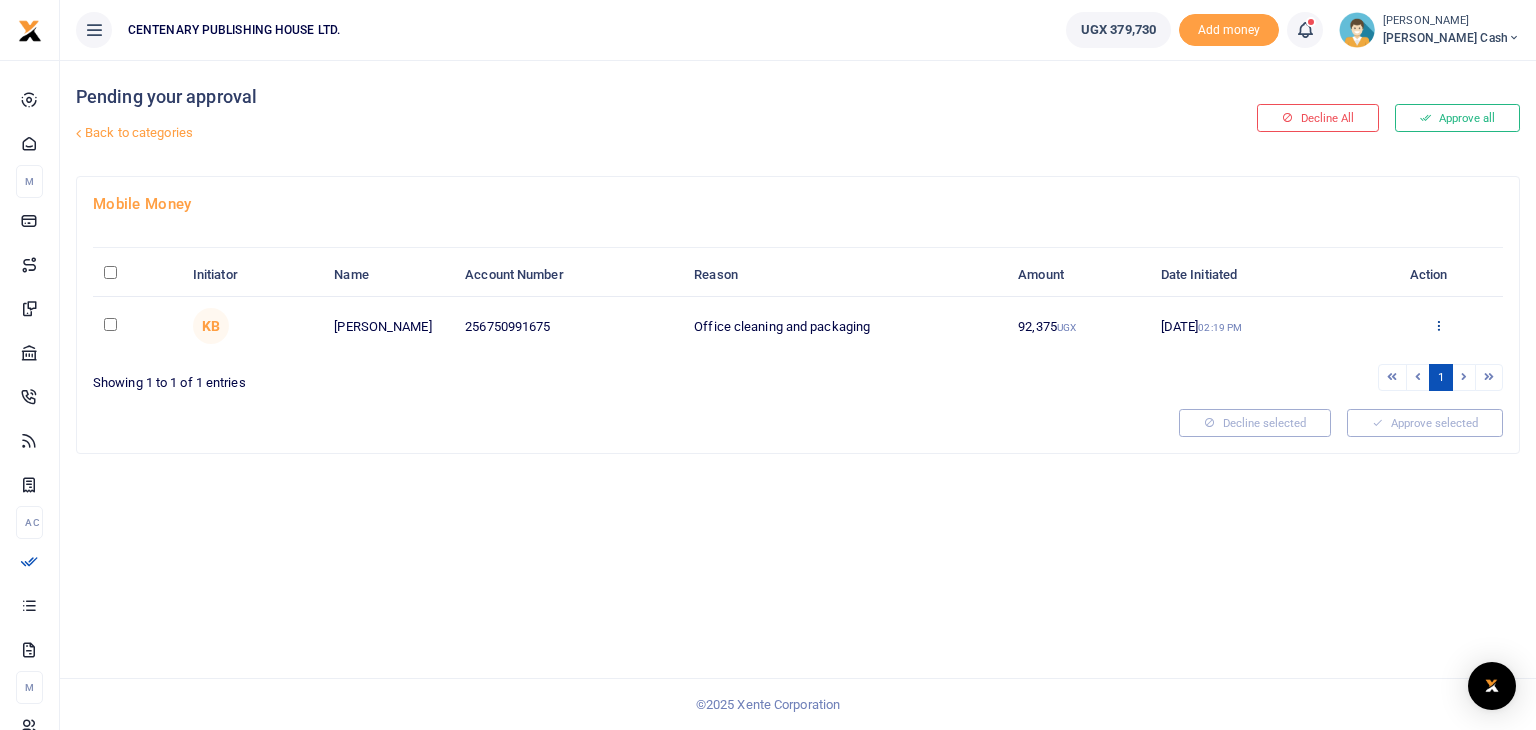 click at bounding box center (1438, 325) 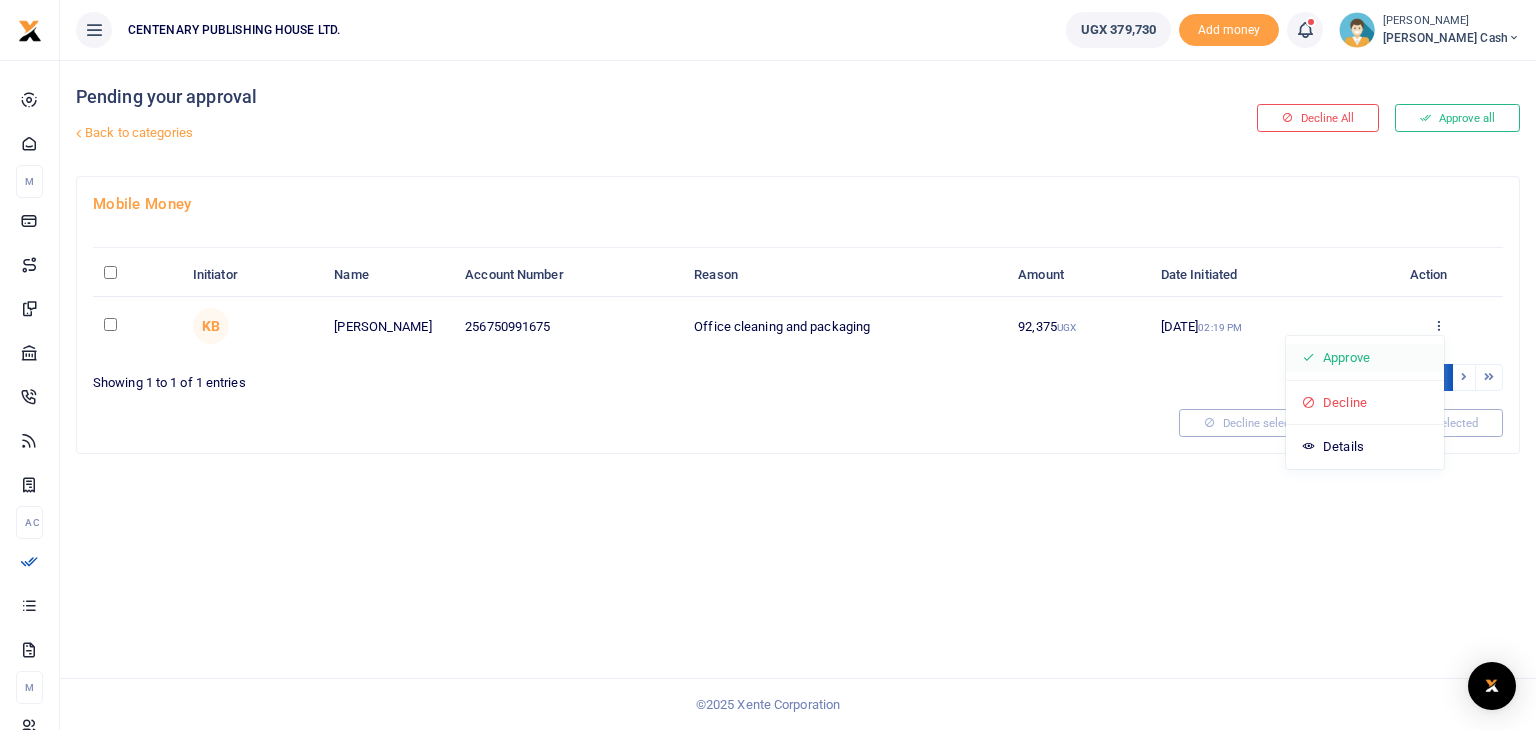 click on "Approve" at bounding box center [1365, 358] 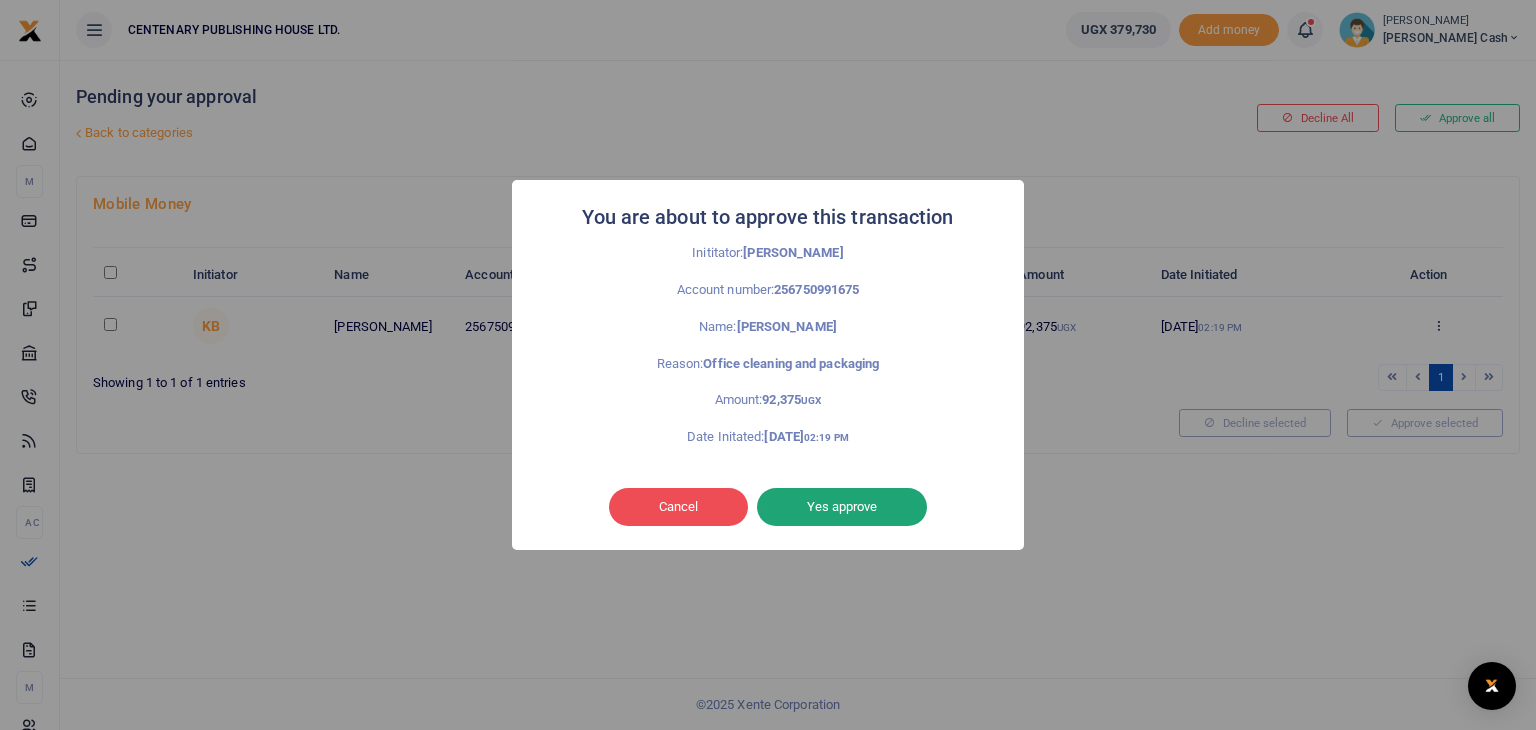 click on "Yes approve" at bounding box center [842, 507] 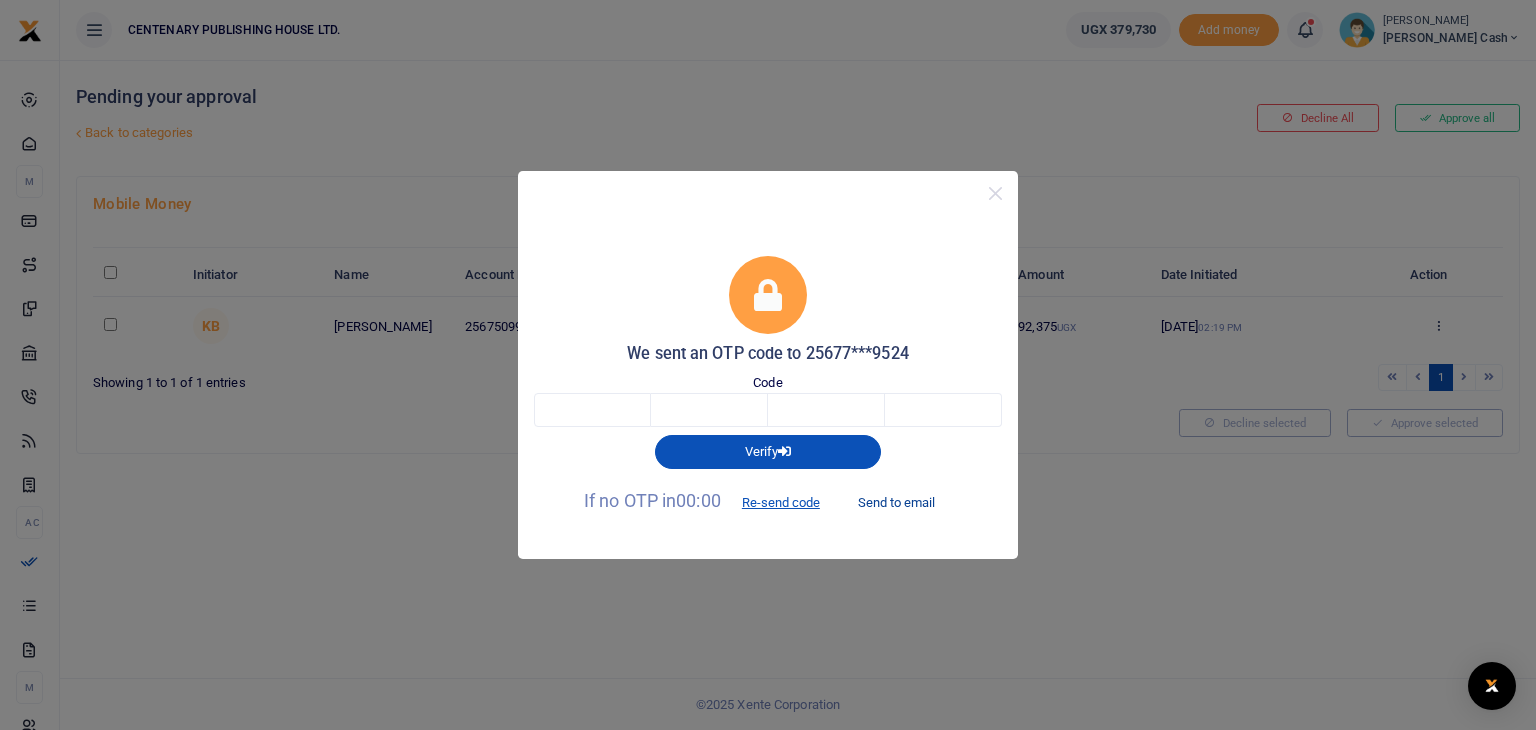 click on "Send to email" at bounding box center (896, 502) 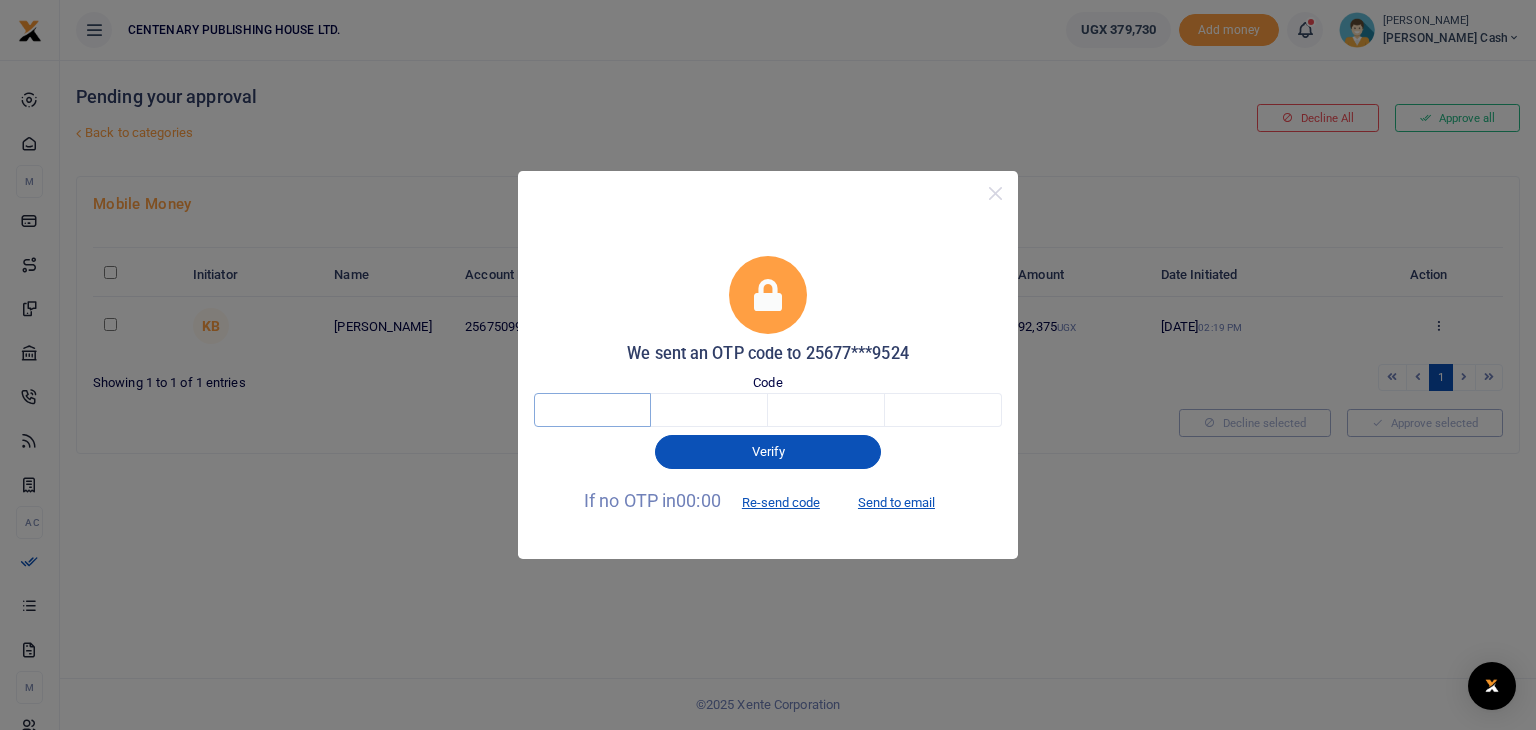 click at bounding box center (592, 410) 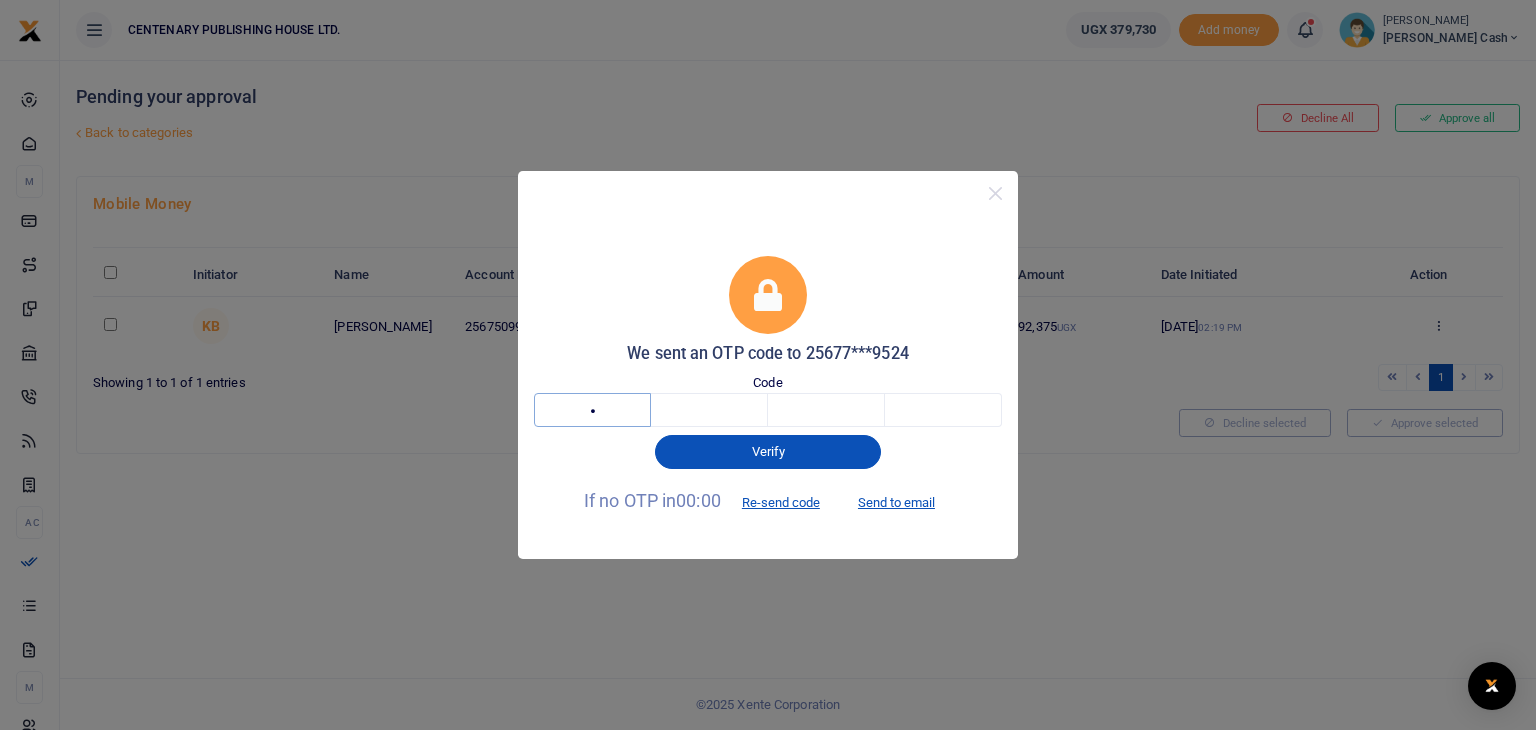 type on "8" 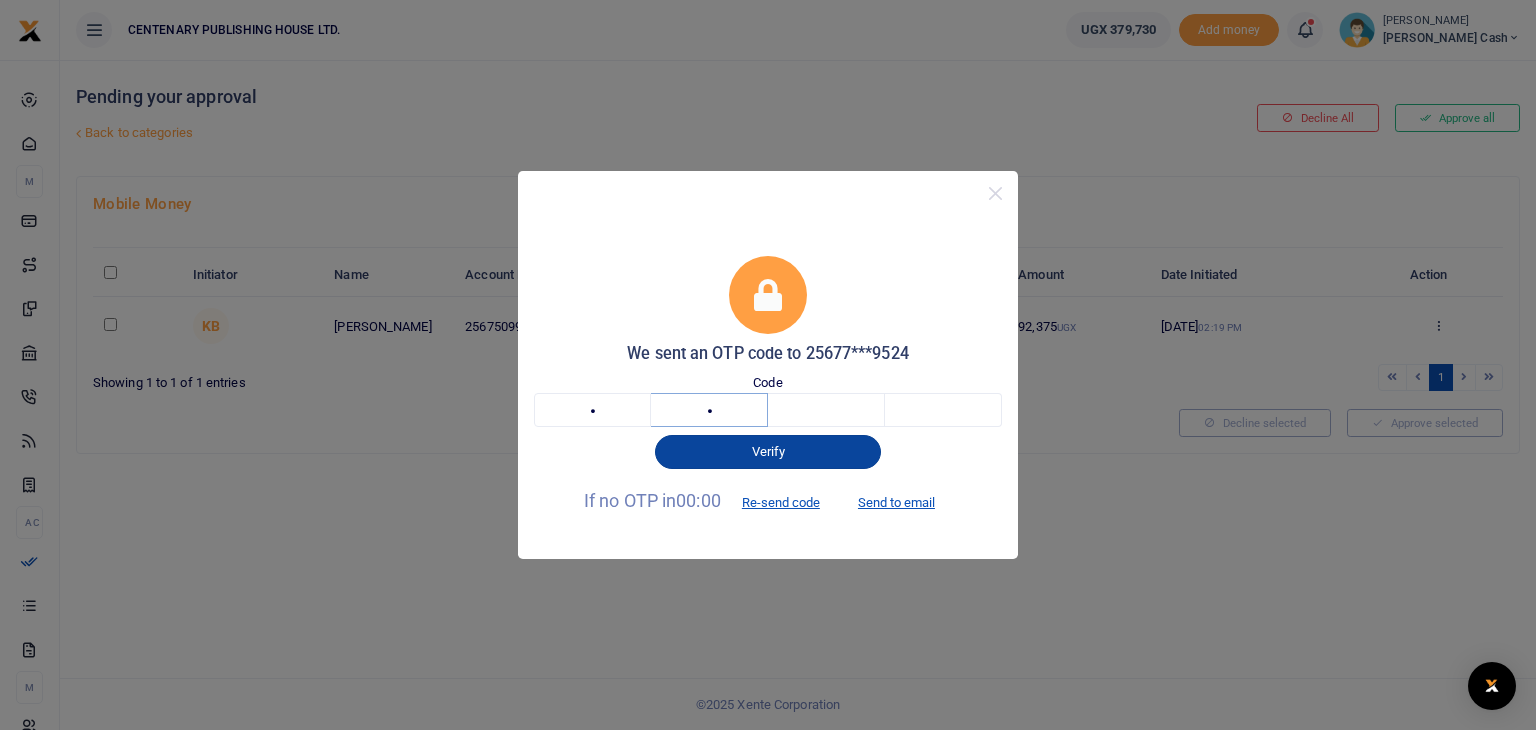 type on "9" 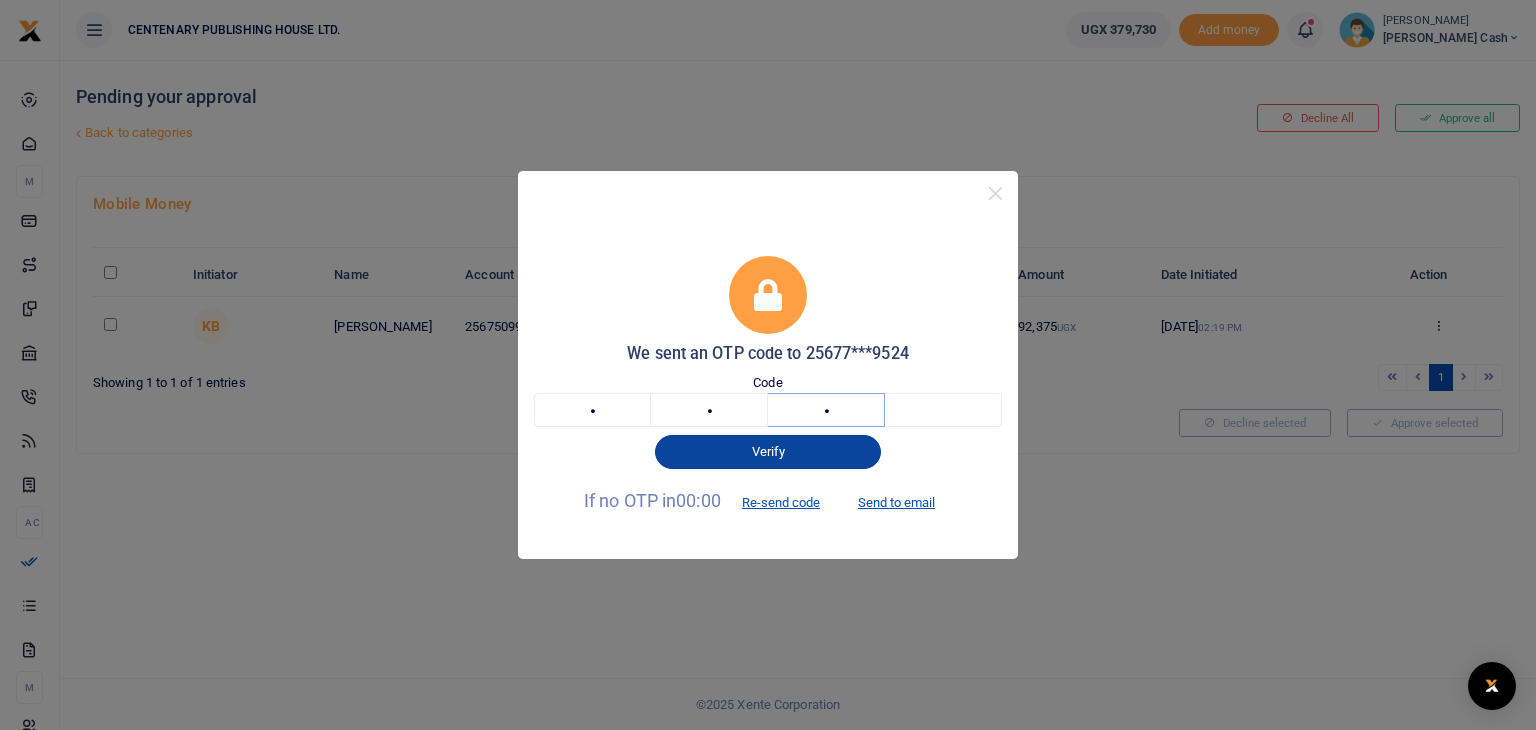 type on "9" 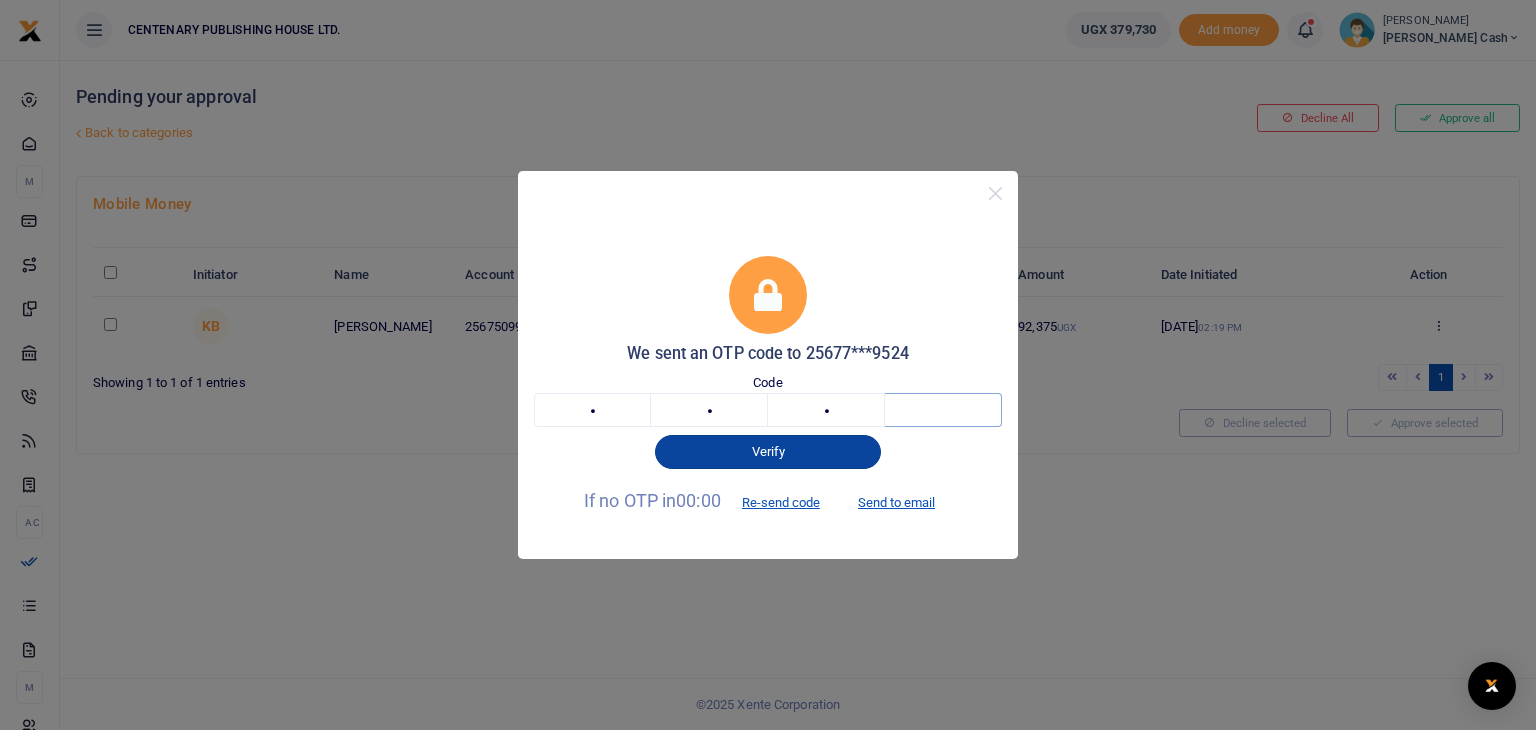 type on "5" 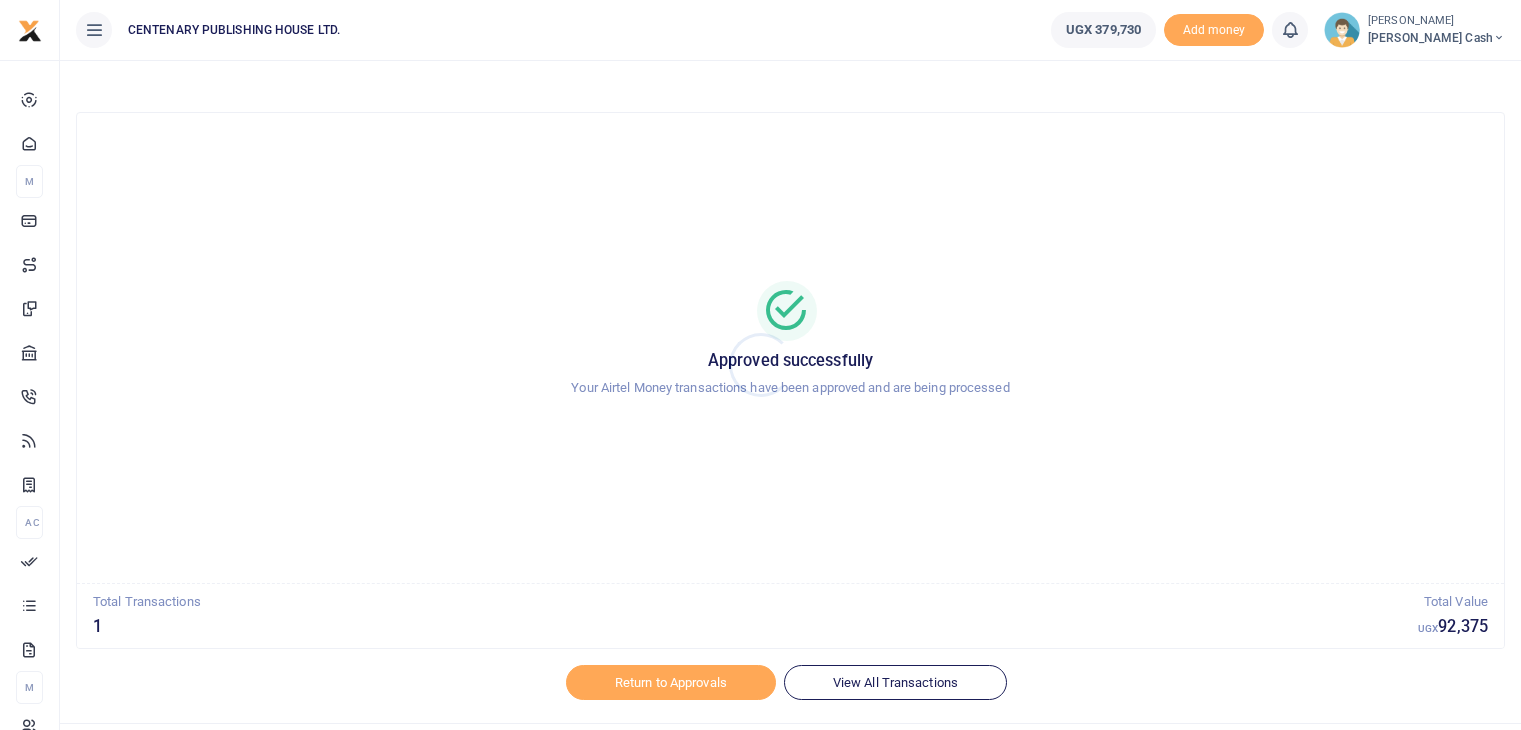 scroll, scrollTop: 0, scrollLeft: 0, axis: both 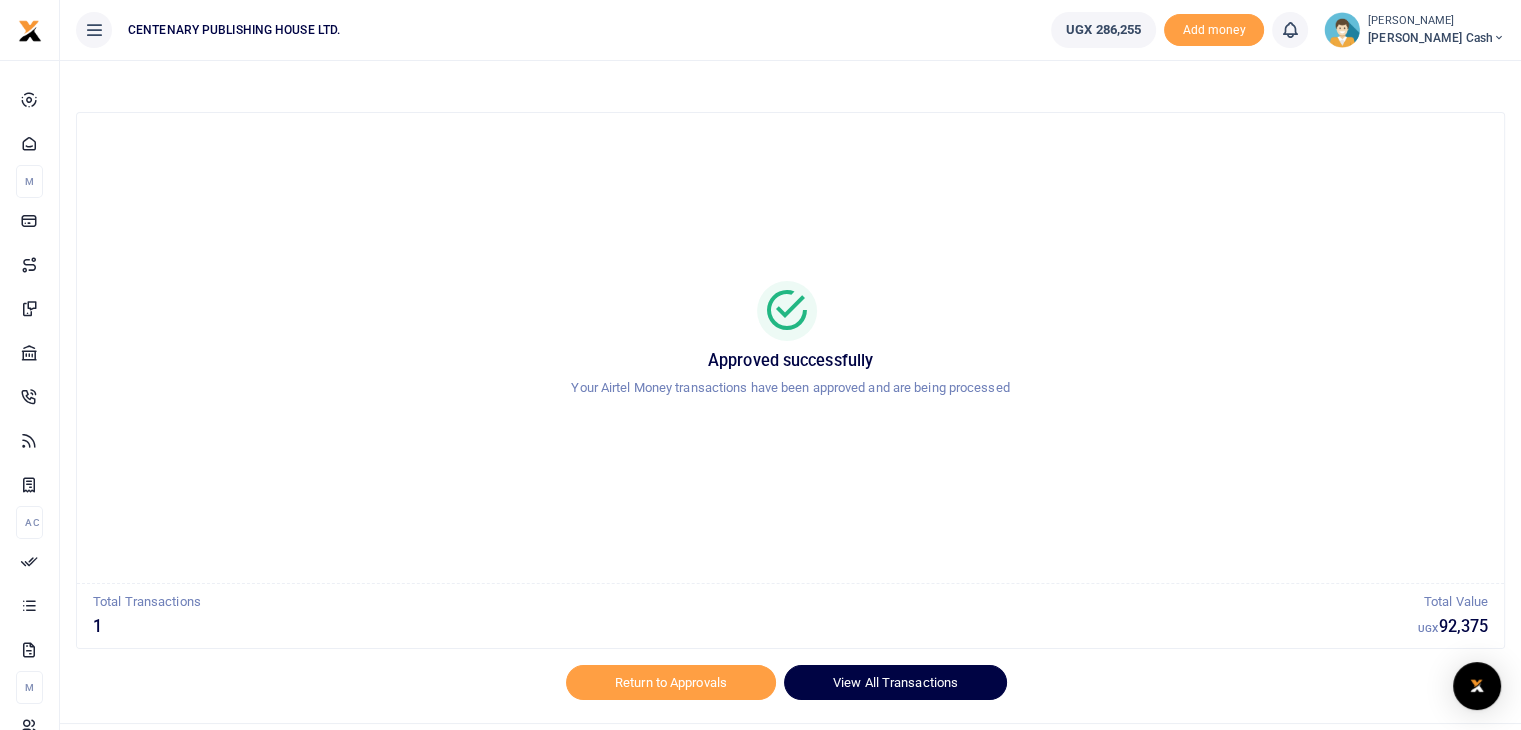 click on "View All Transactions" at bounding box center (895, 682) 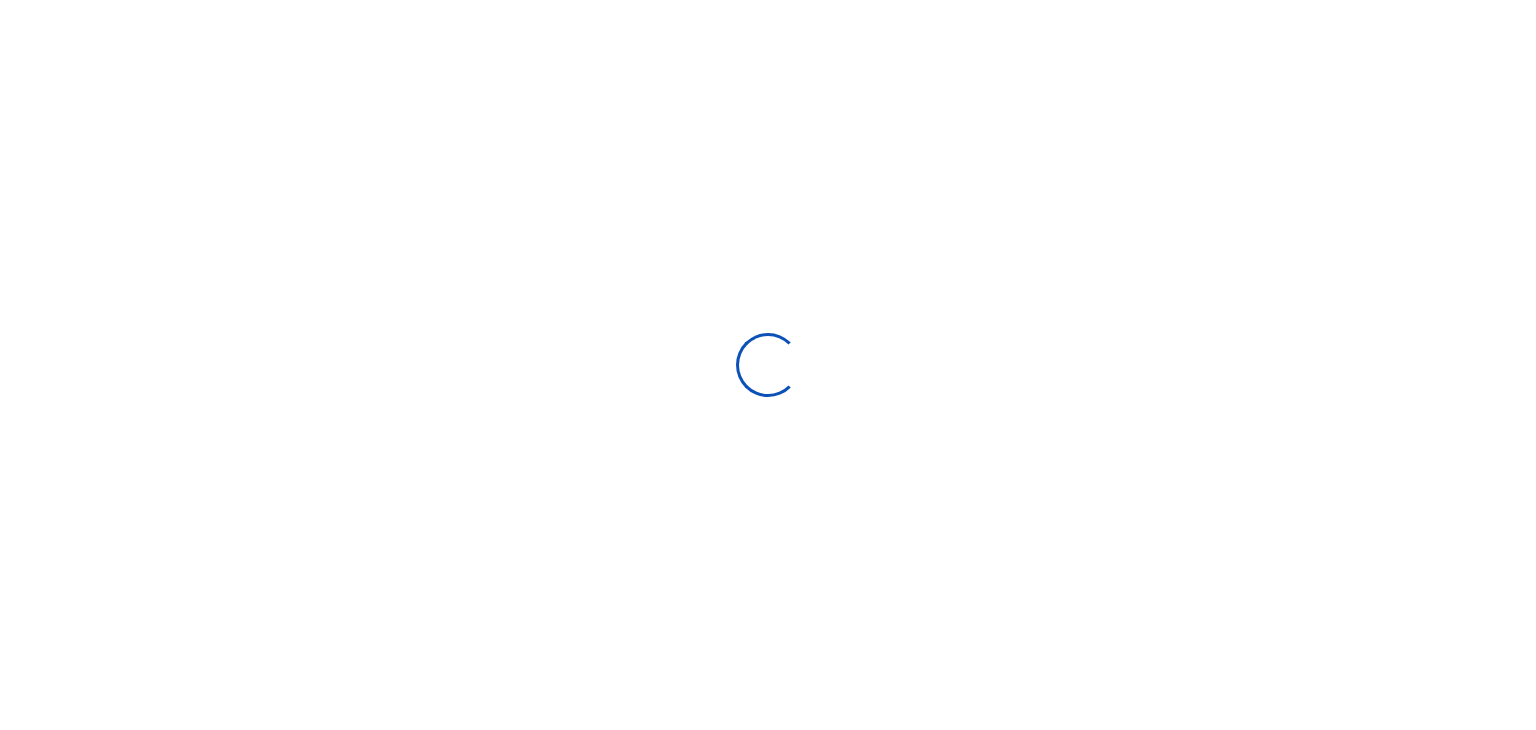 select 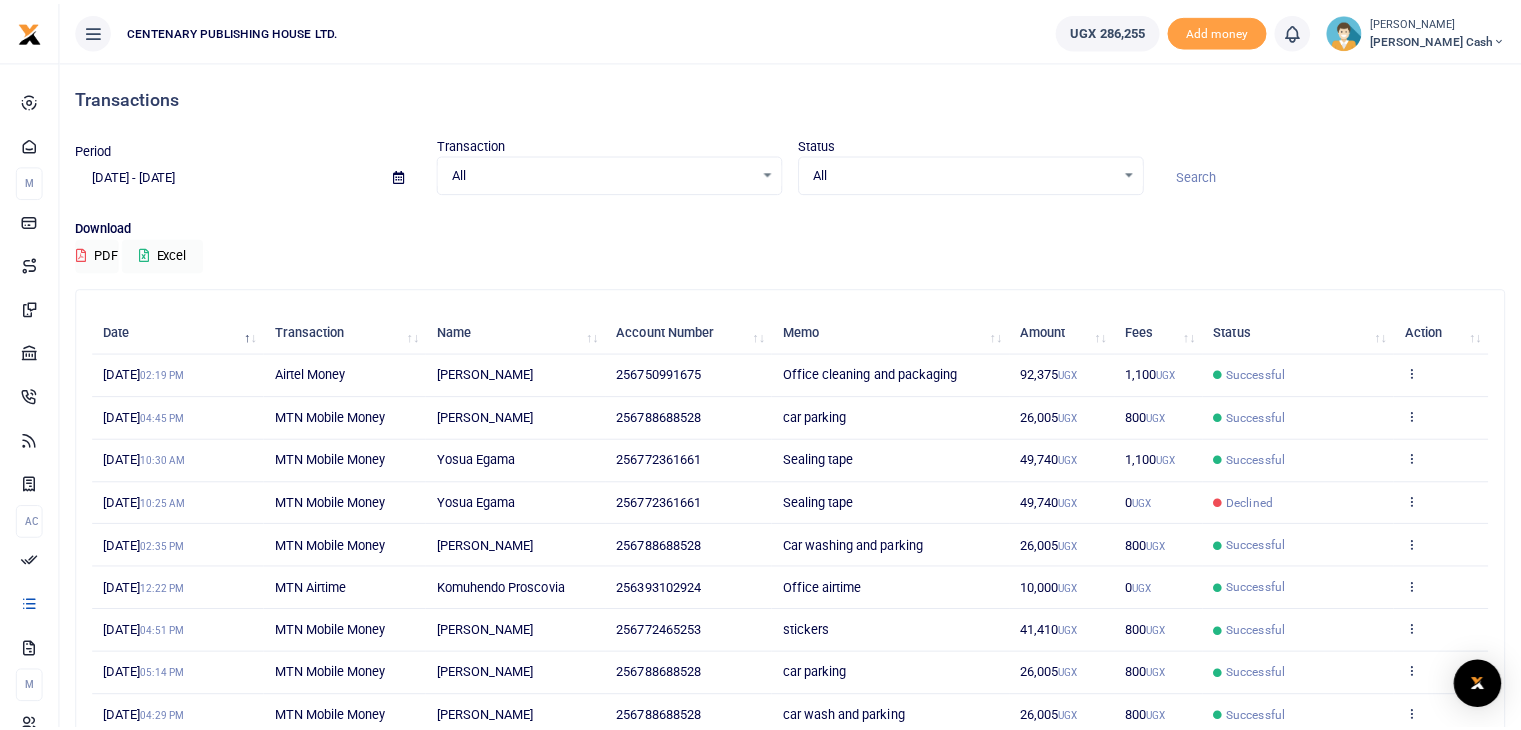 scroll, scrollTop: 0, scrollLeft: 0, axis: both 